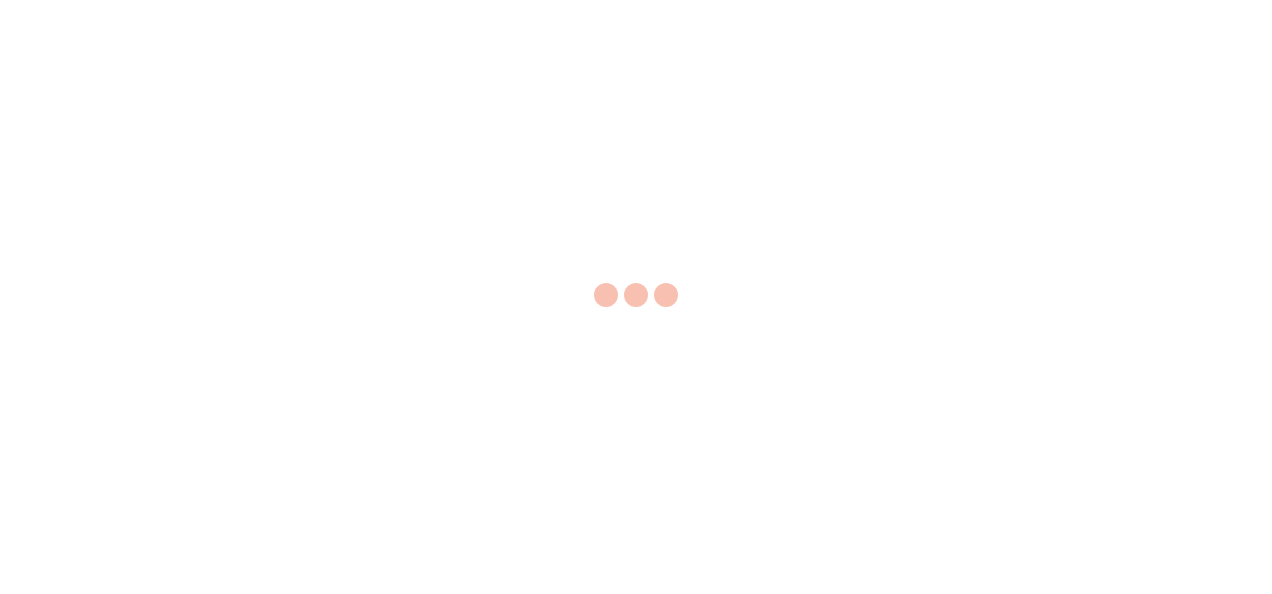 scroll, scrollTop: 0, scrollLeft: 0, axis: both 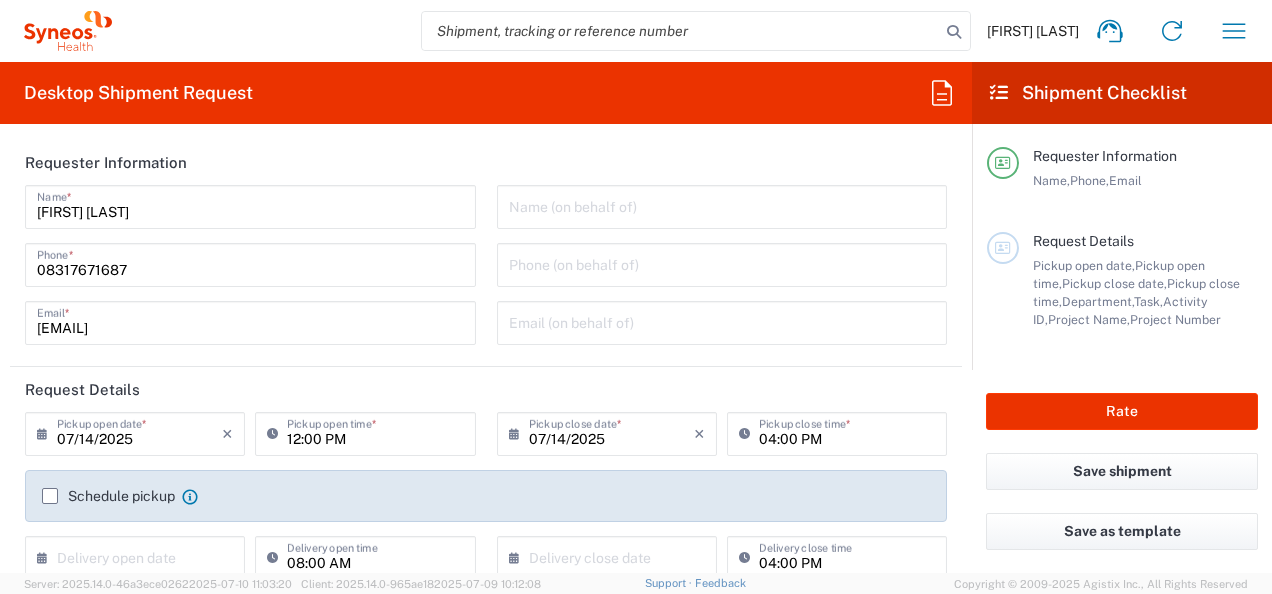 type on "4010" 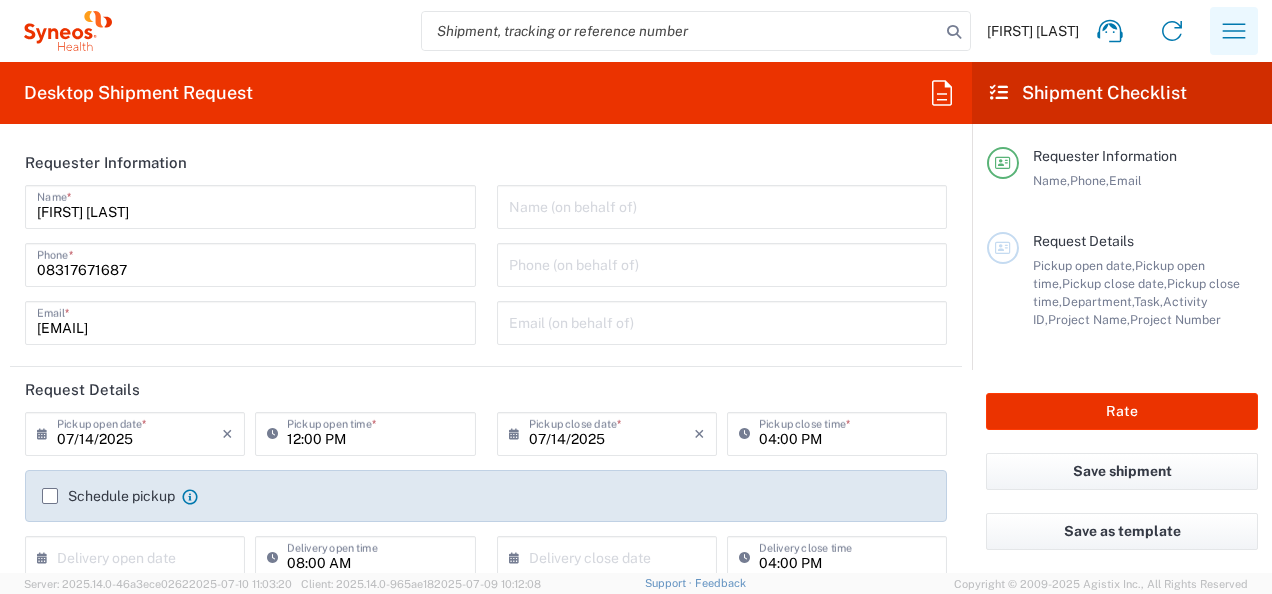 click 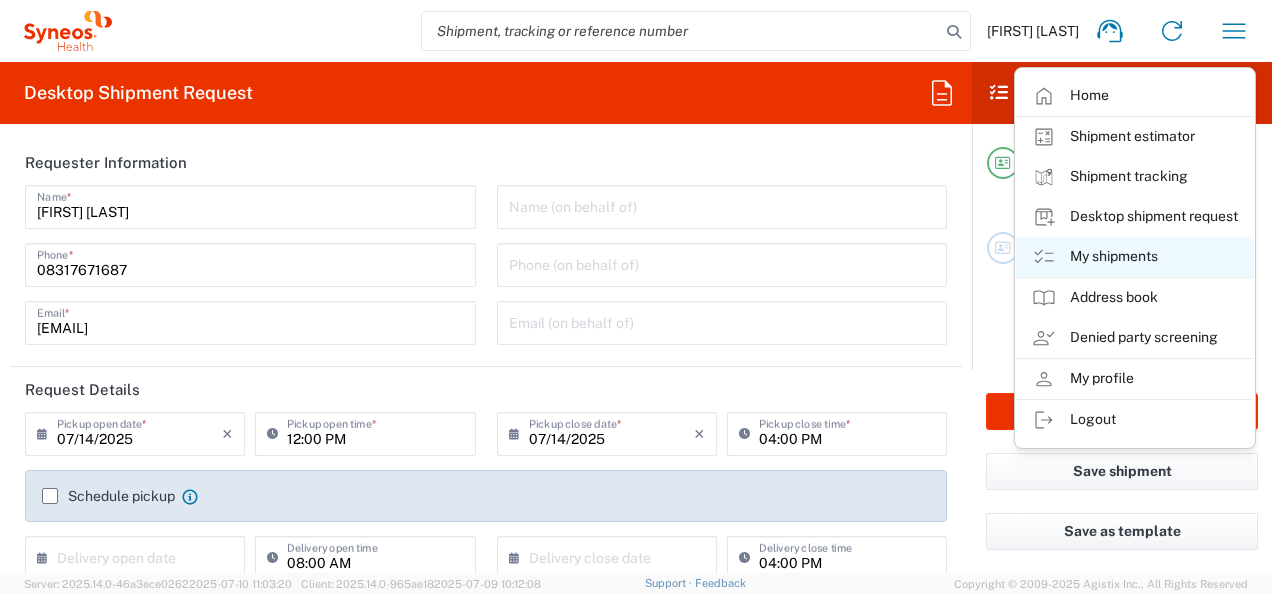 click on "My shipments" 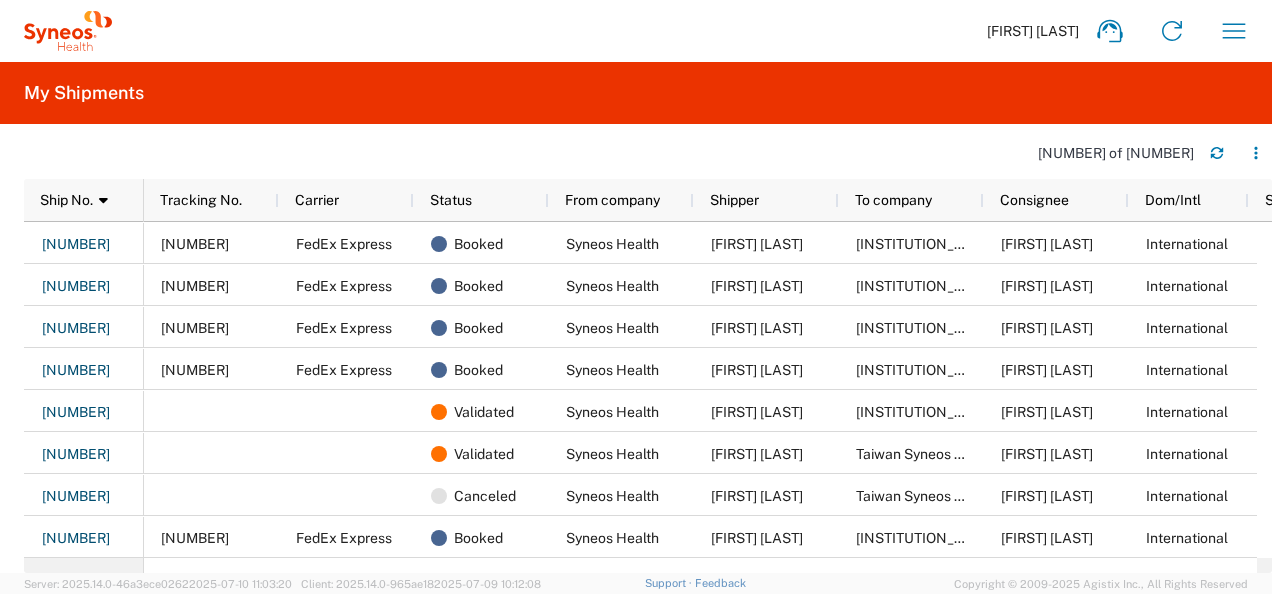 scroll, scrollTop: 0, scrollLeft: 112, axis: horizontal 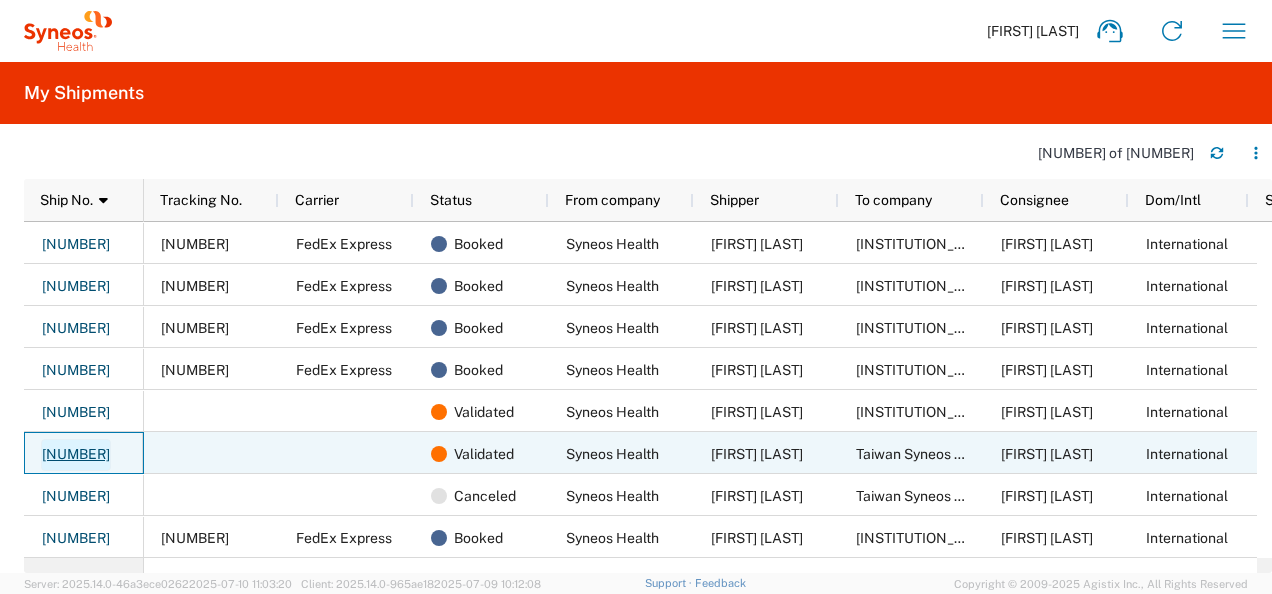 click on "[NUMBER]" 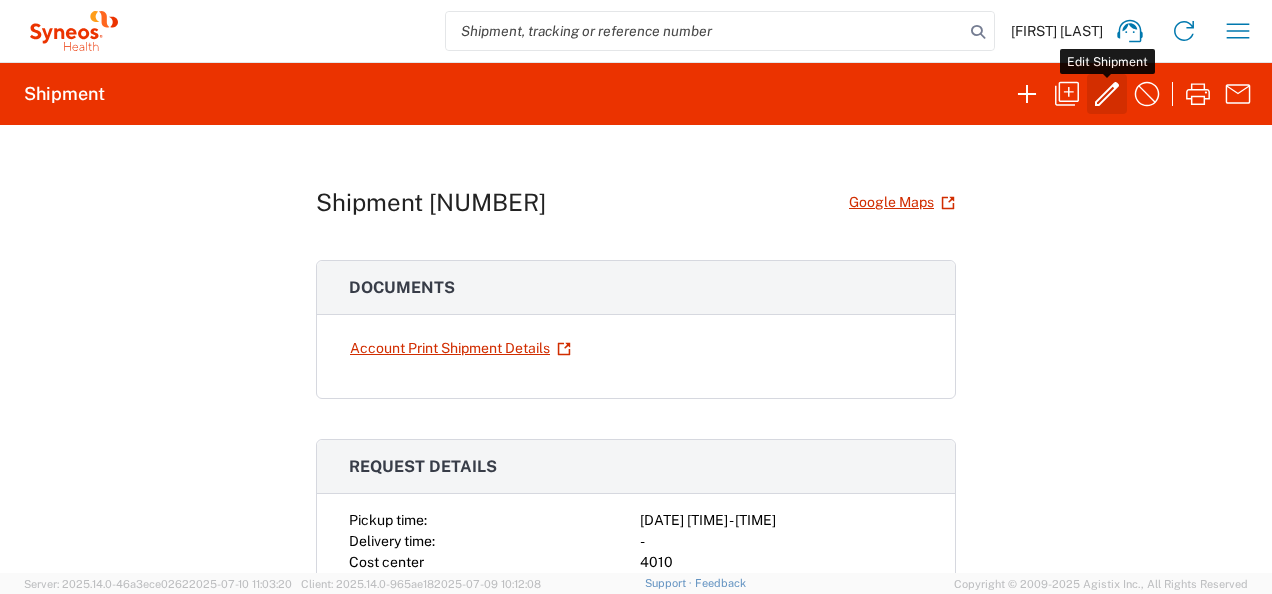 click 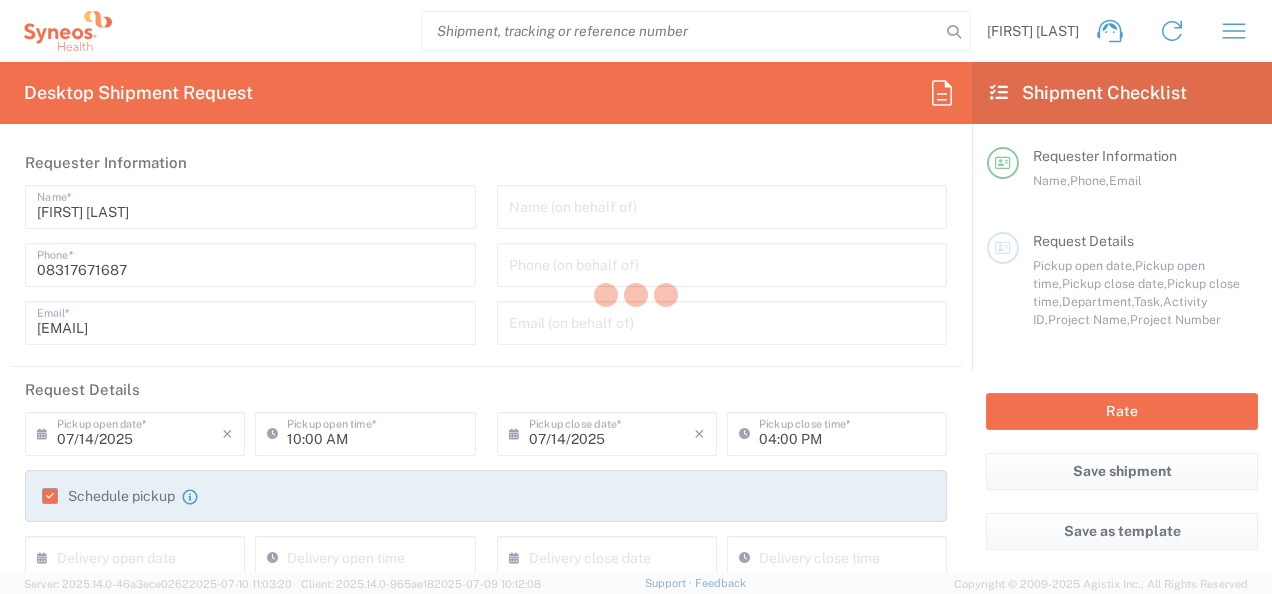 type on "Taiwan" 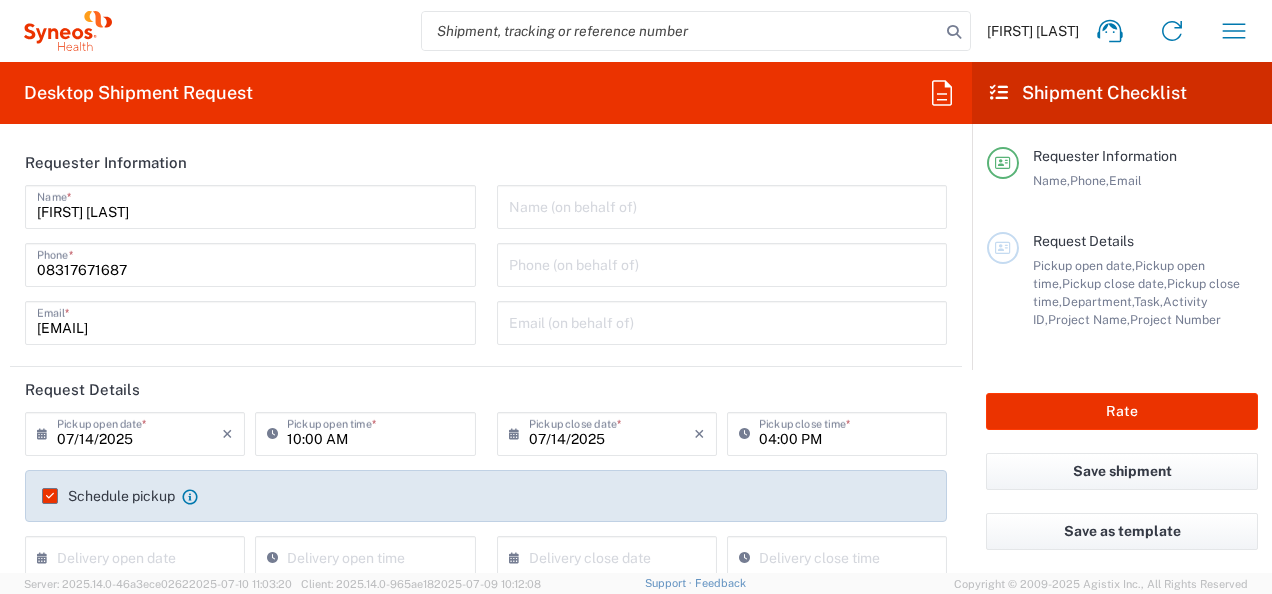 type on "Your Packaging" 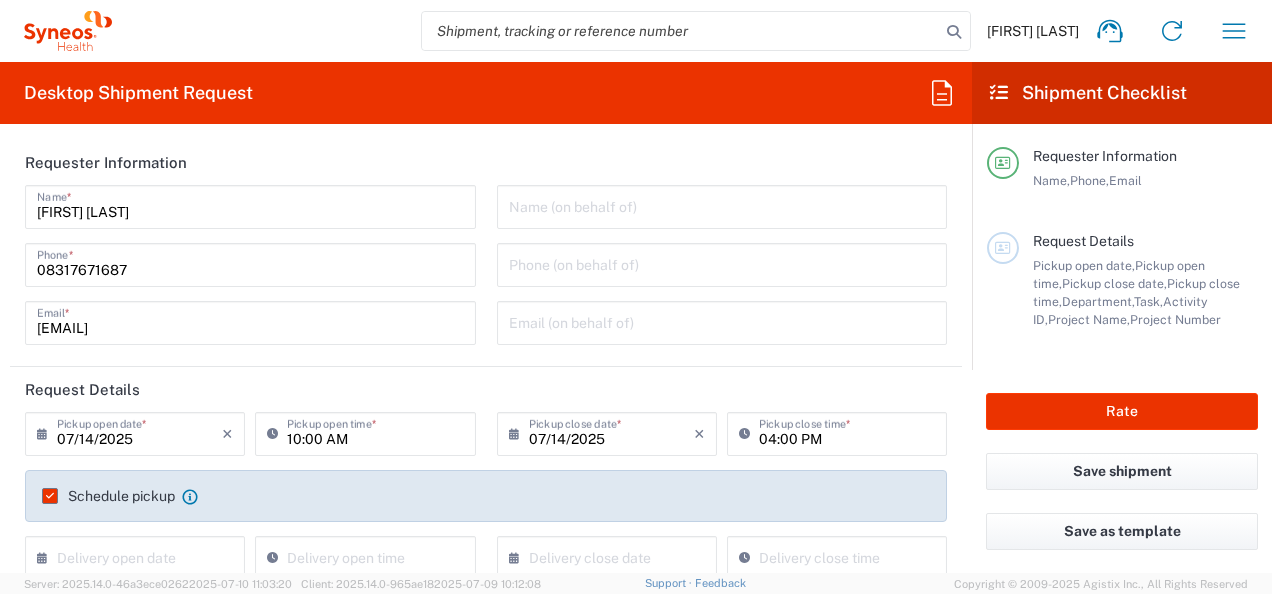 scroll, scrollTop: 40, scrollLeft: 0, axis: vertical 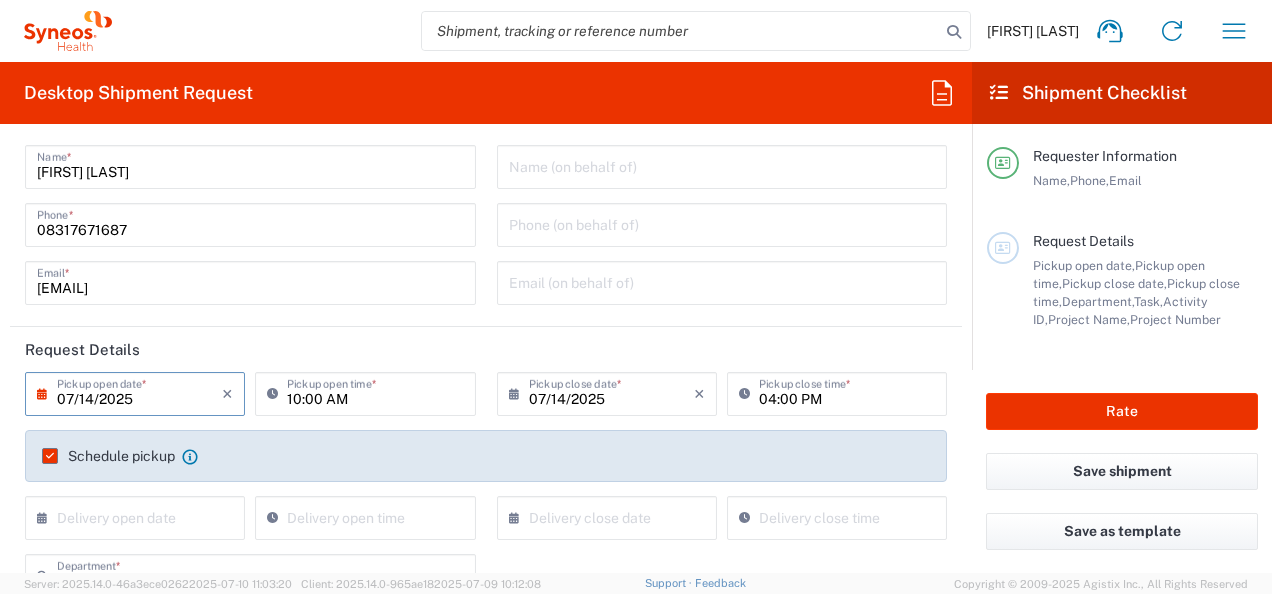 click on "07/14/2025" at bounding box center (139, 392) 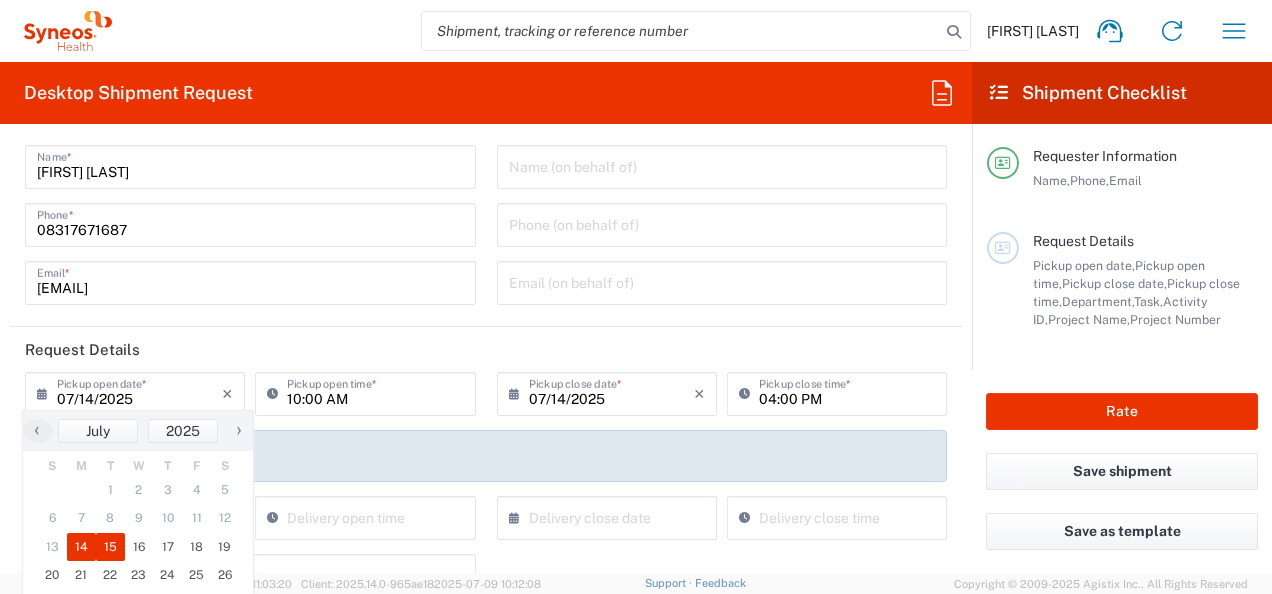 click on "15" 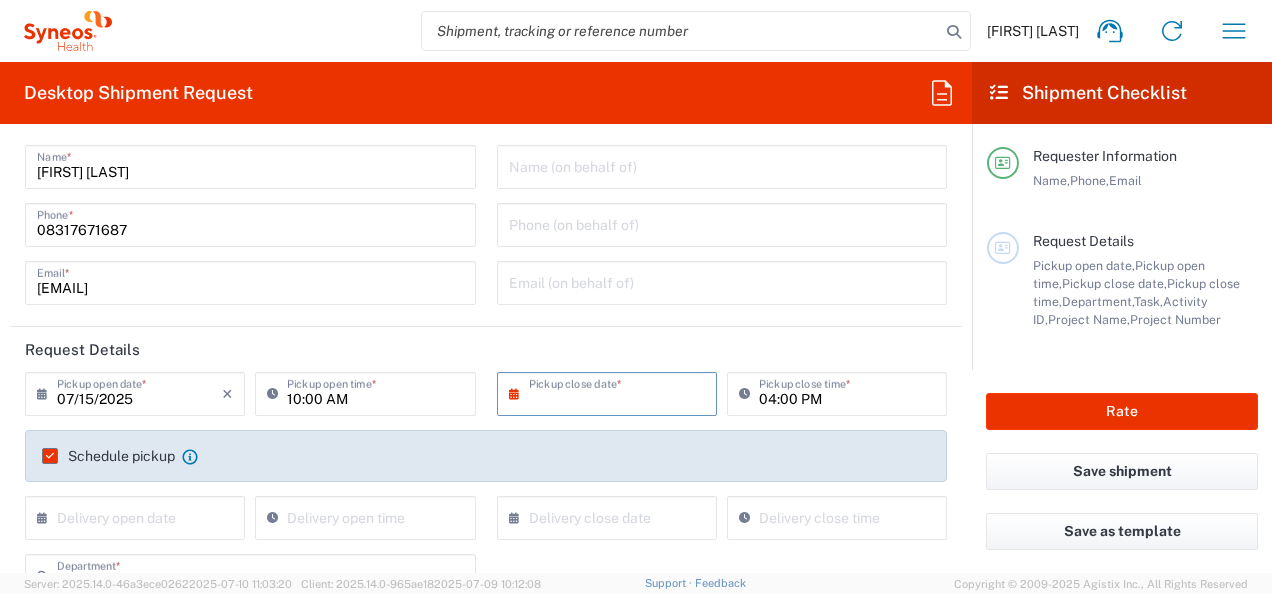 click at bounding box center (611, 392) 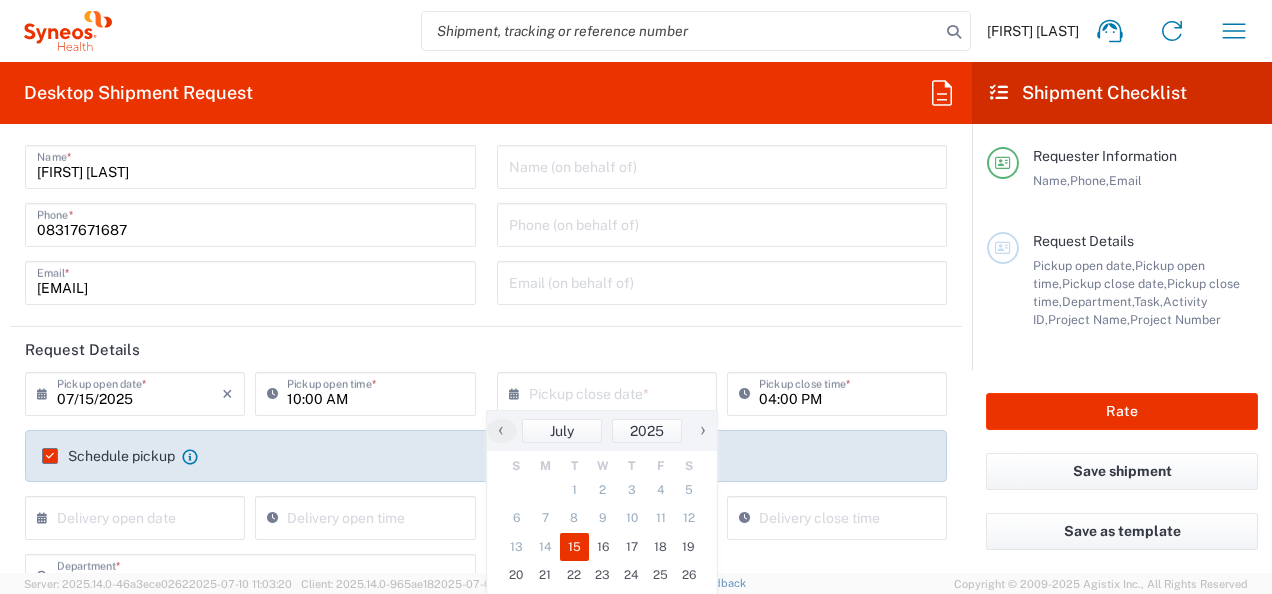 click on "15" 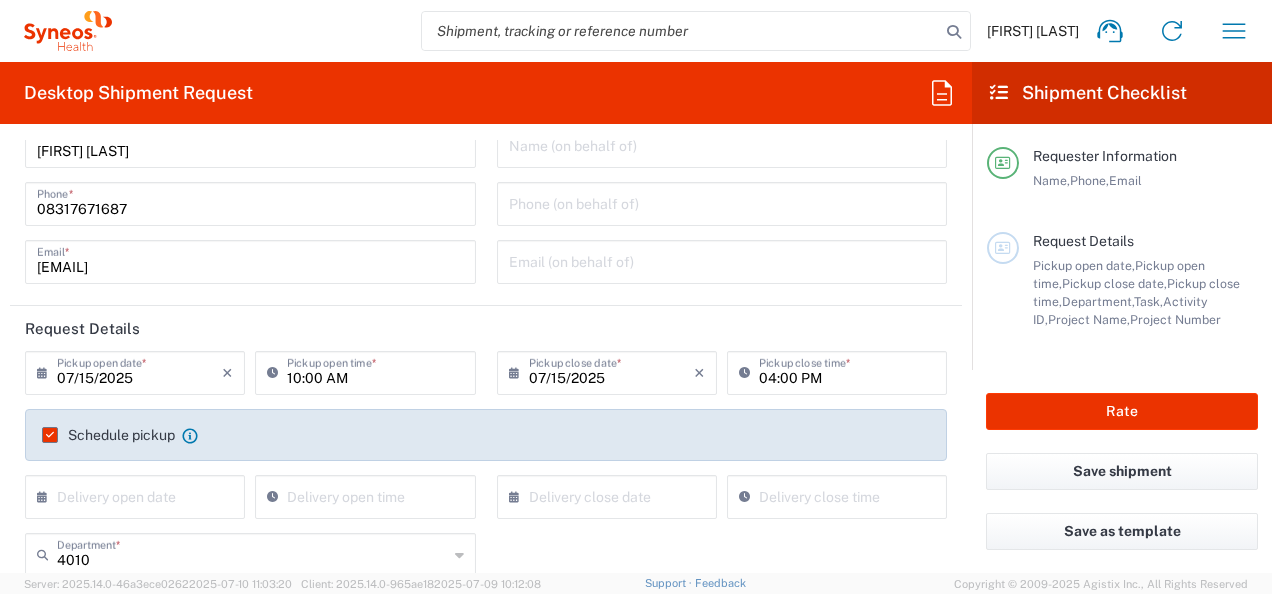 scroll, scrollTop: 80, scrollLeft: 0, axis: vertical 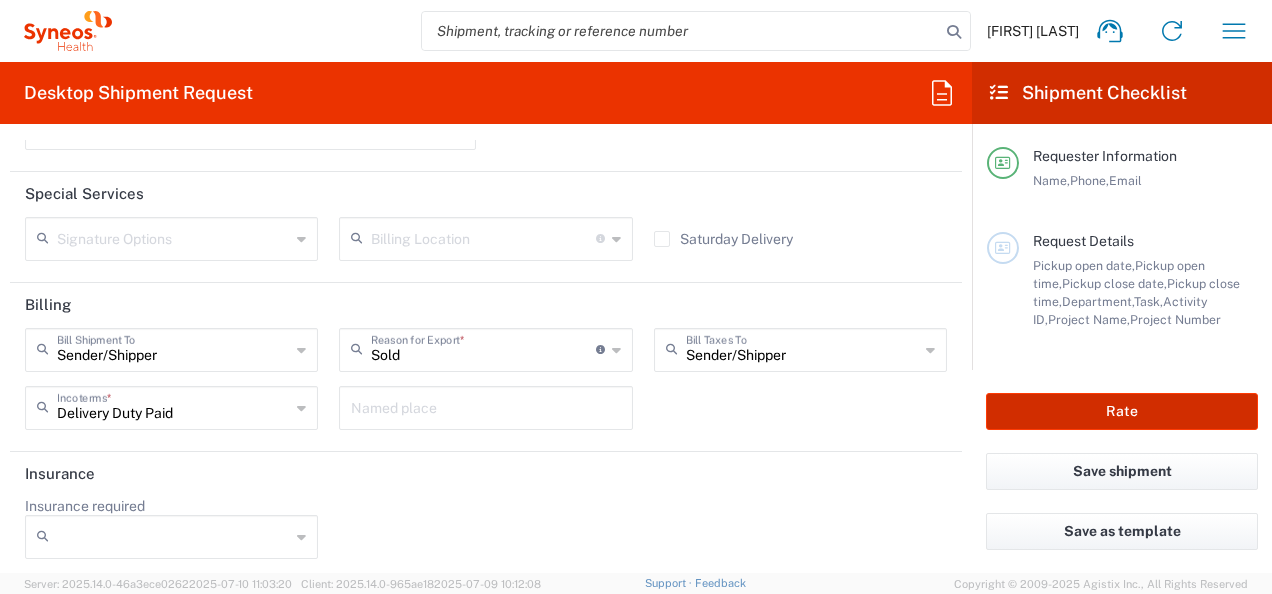 click on "Rate" 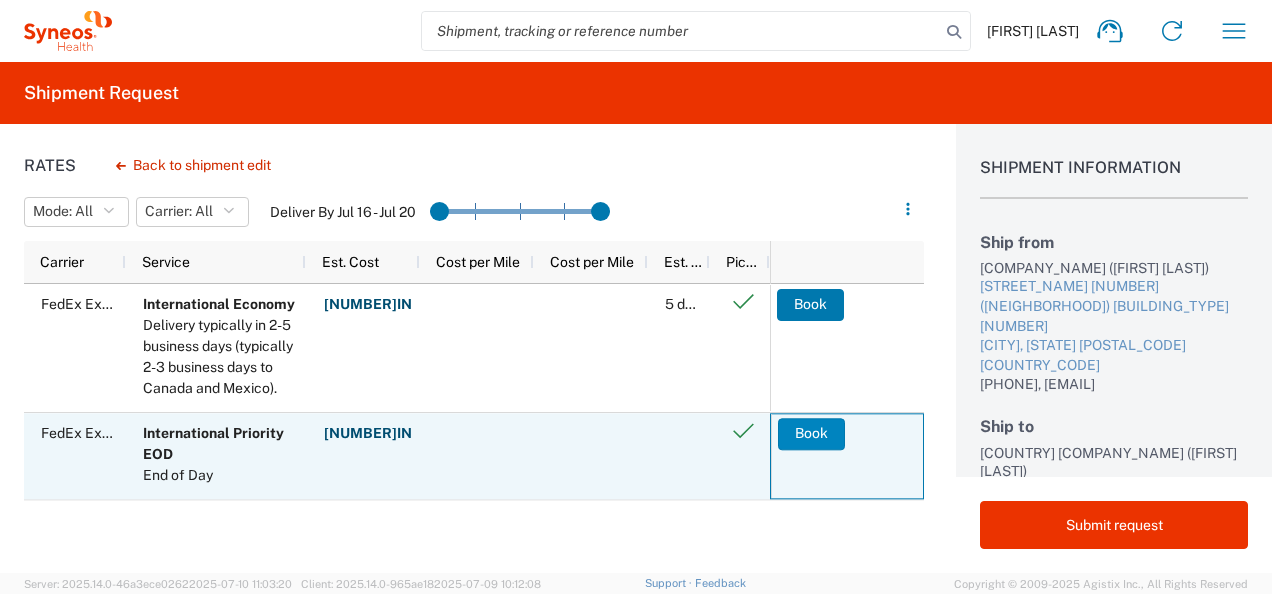 click on "Book" 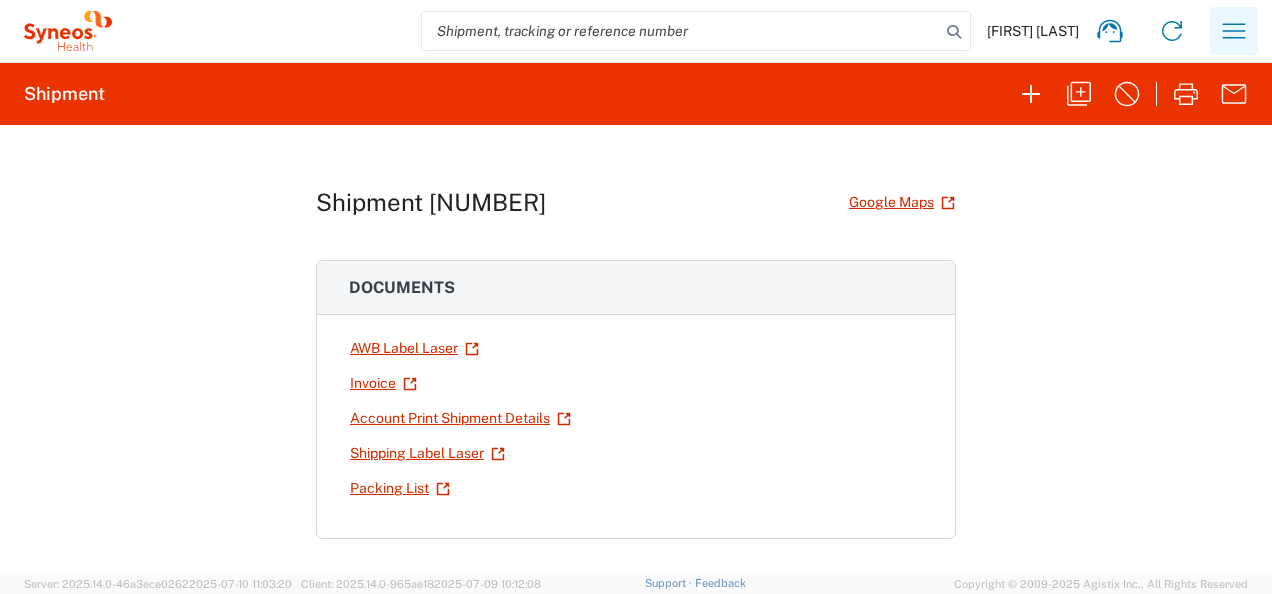 click 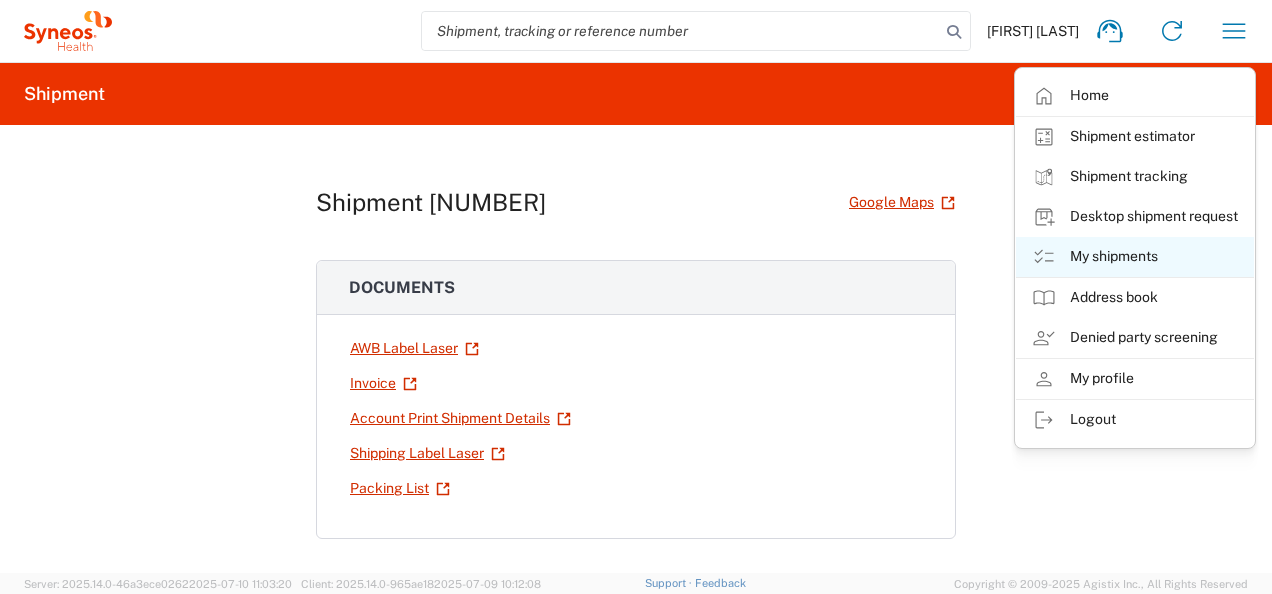 click on "My shipments" 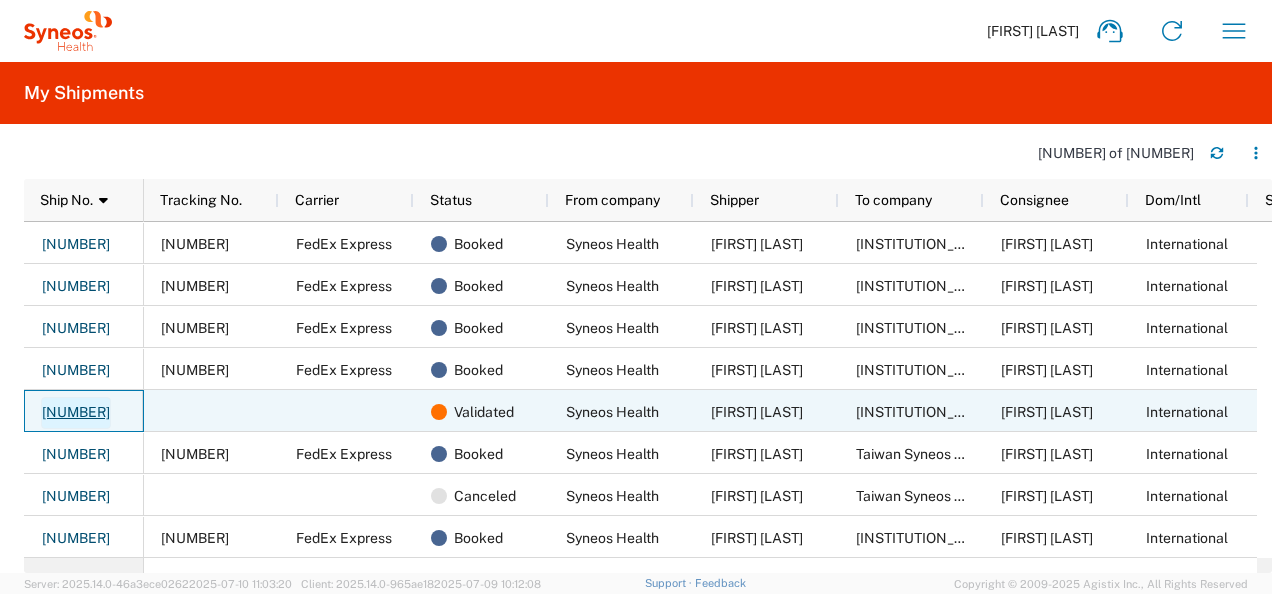 click on "[NUMBER]" 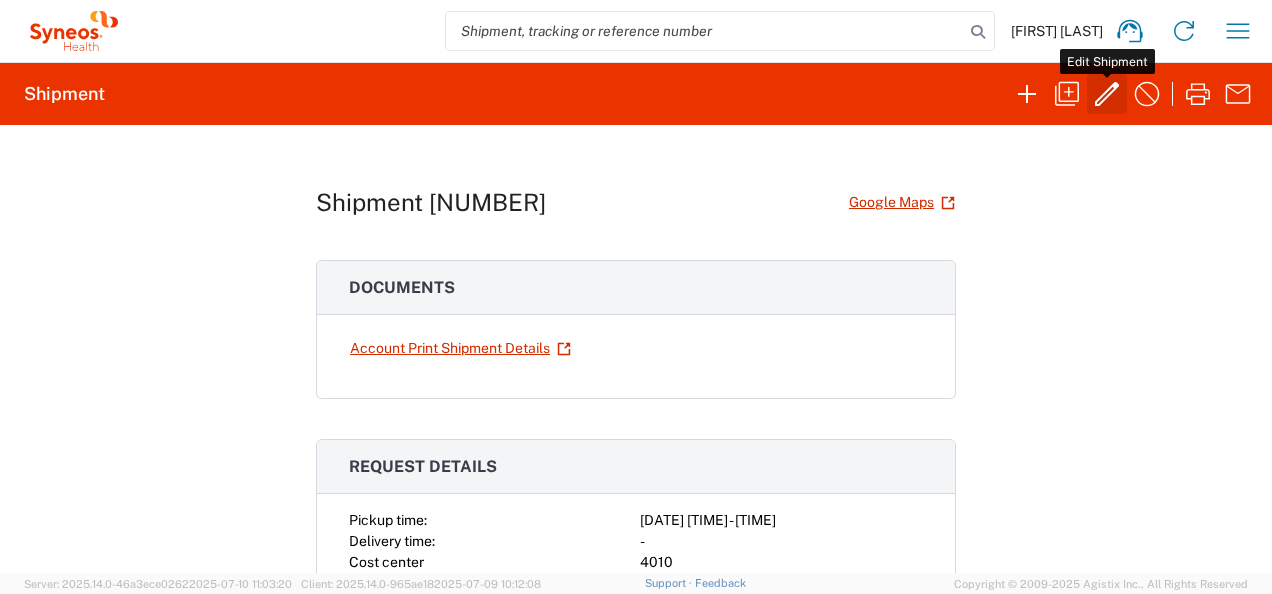 click 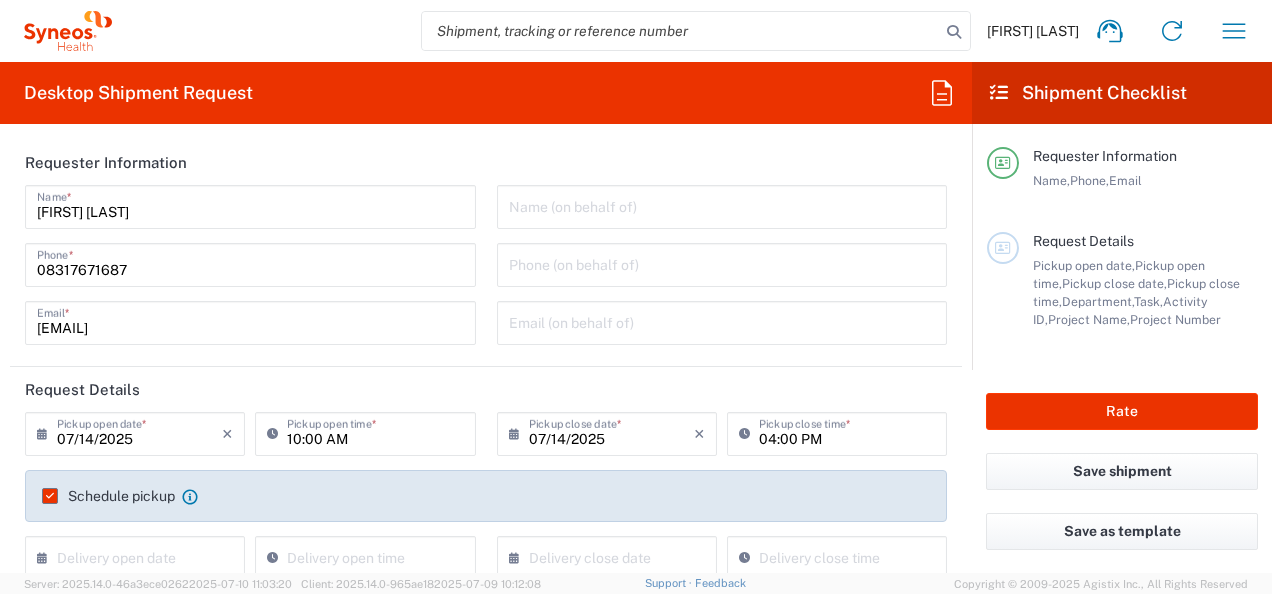 type on "Seoul" 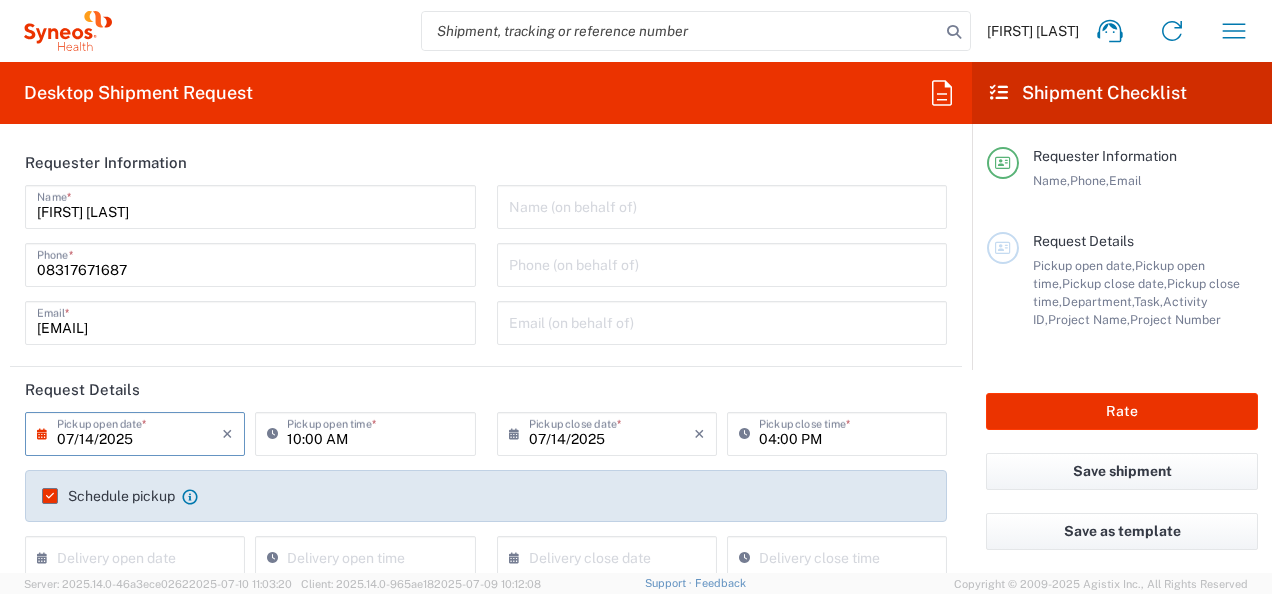 click on "07/14/2025" at bounding box center [139, 432] 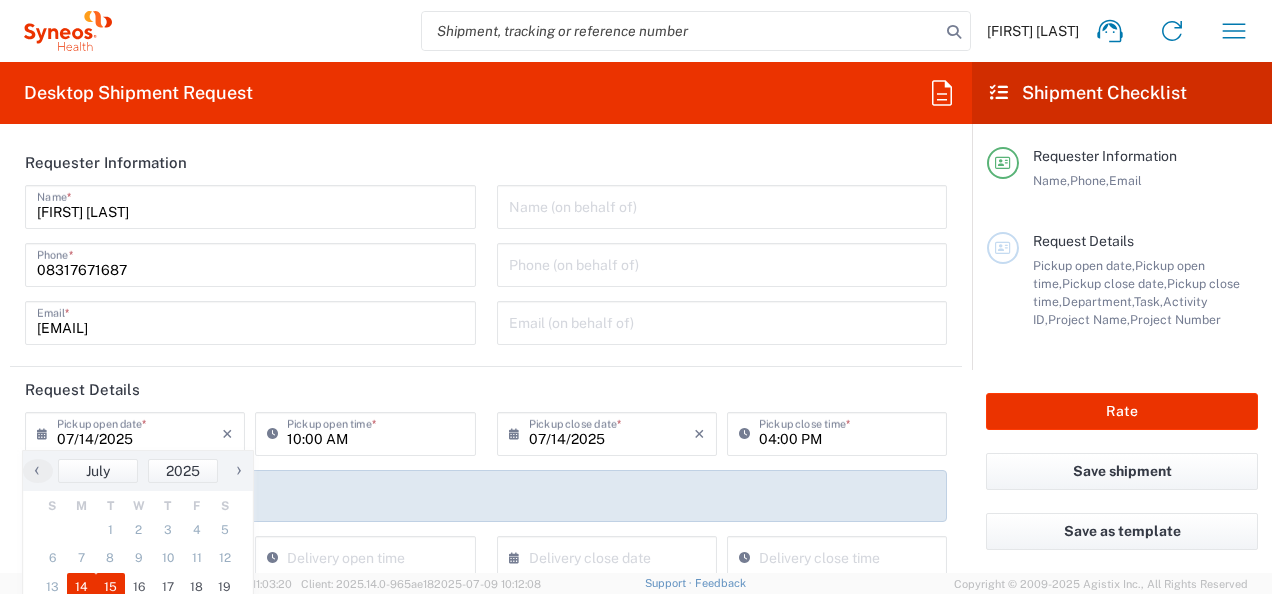 click on "15" 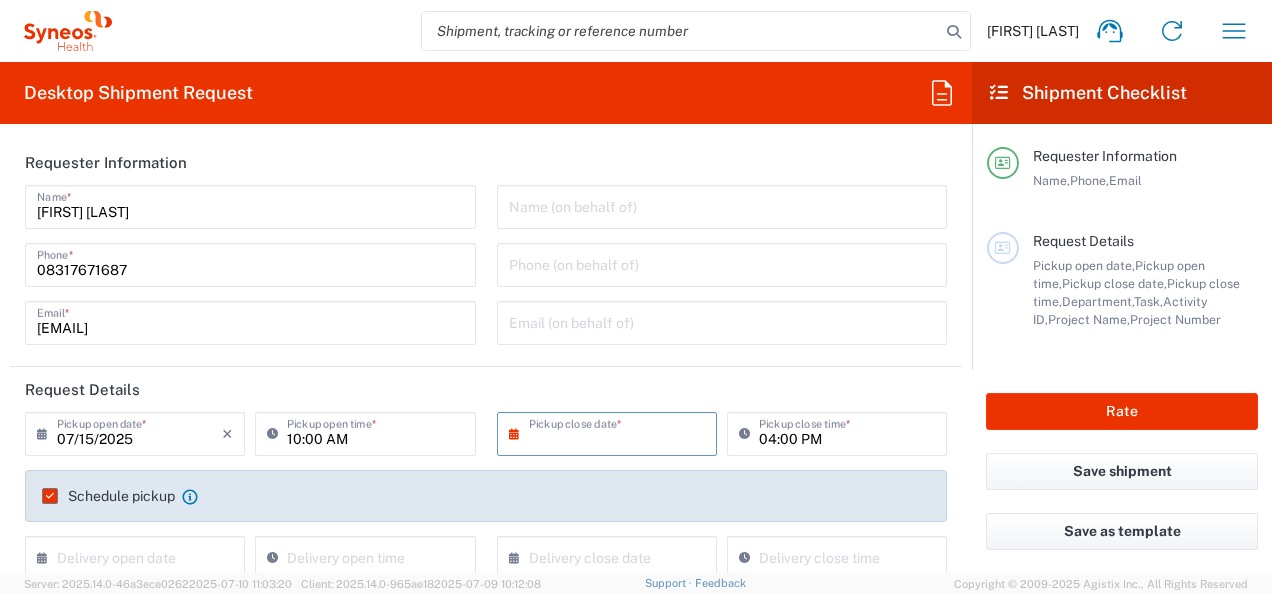 click at bounding box center [611, 432] 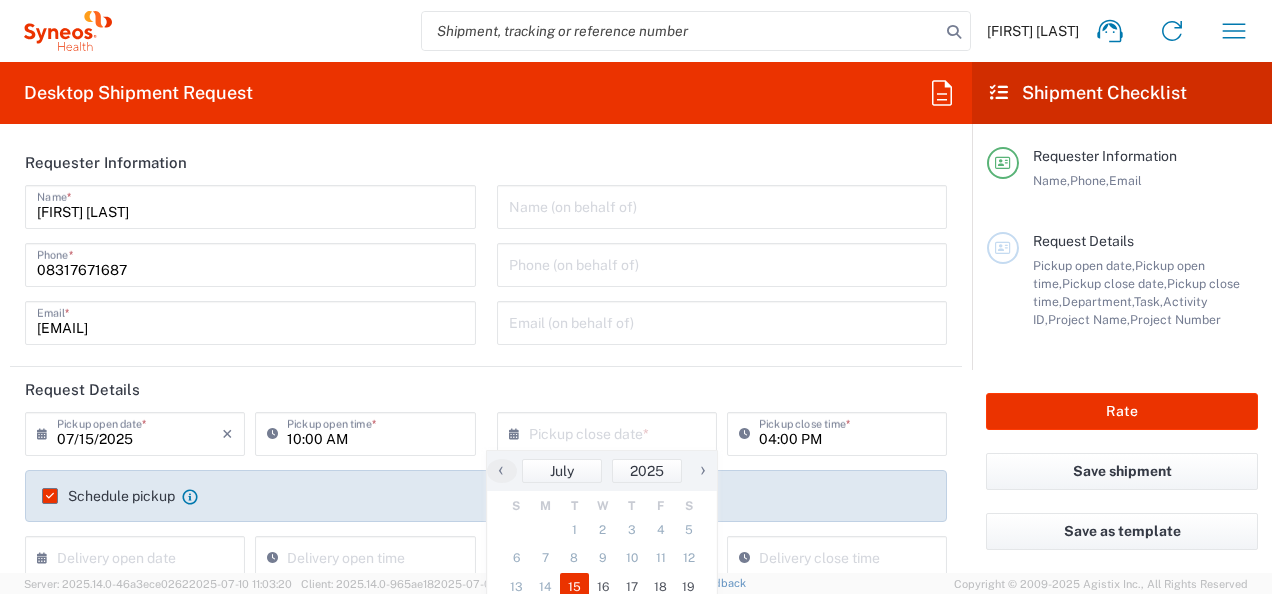 click on "15" 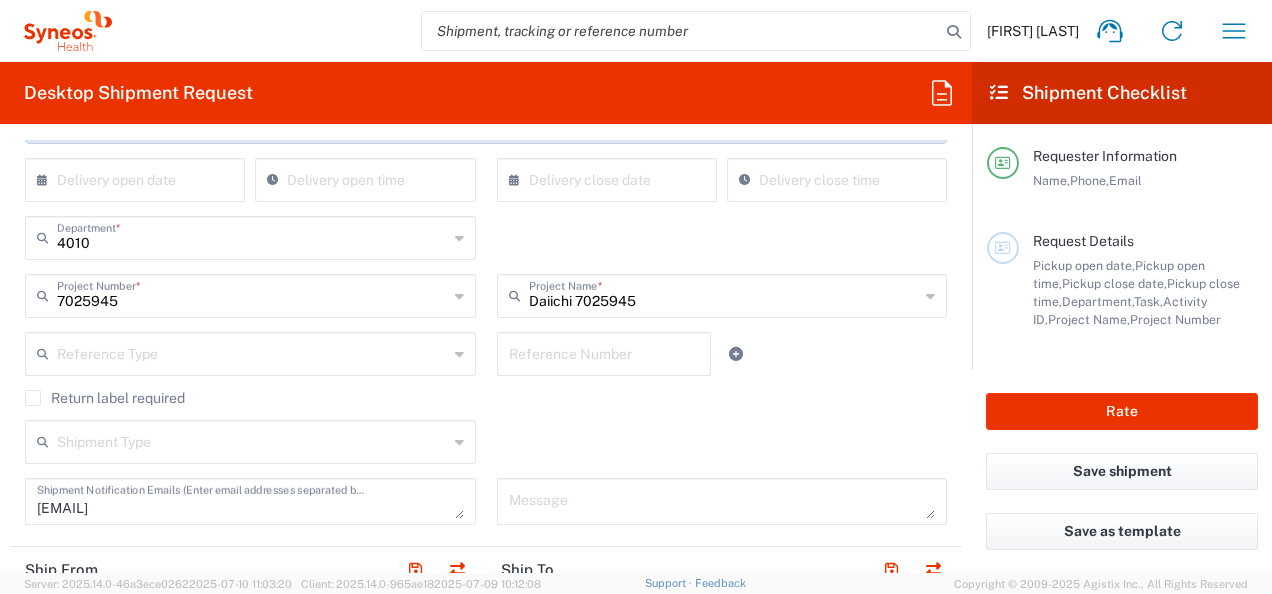 scroll, scrollTop: 757, scrollLeft: 0, axis: vertical 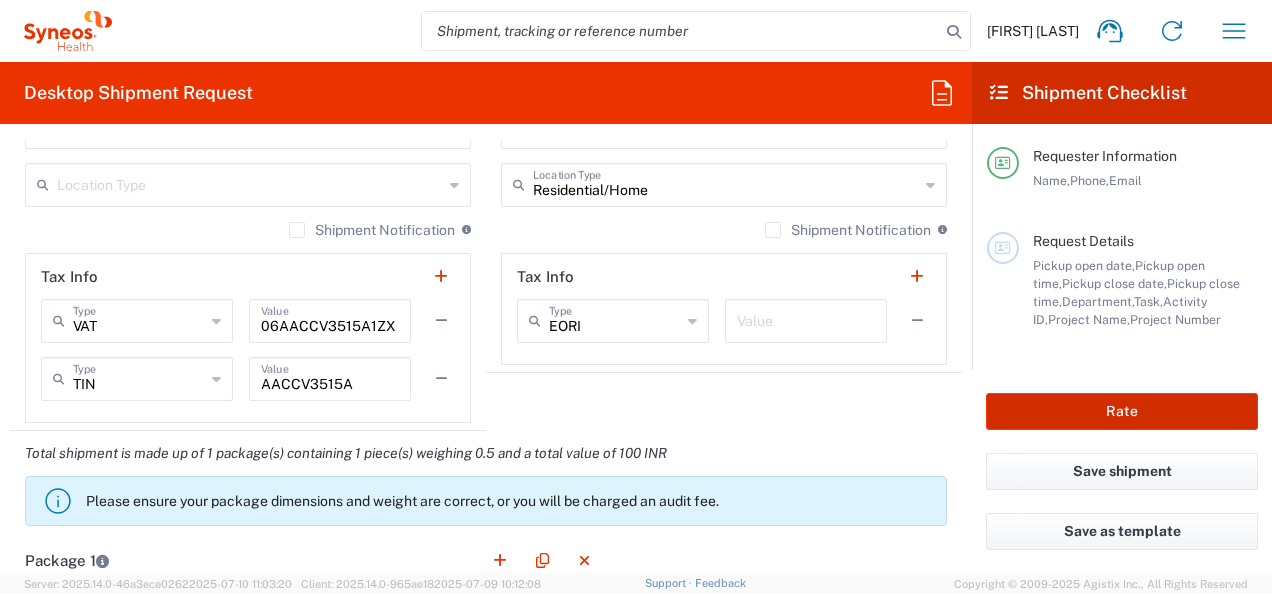 click on "Rate" 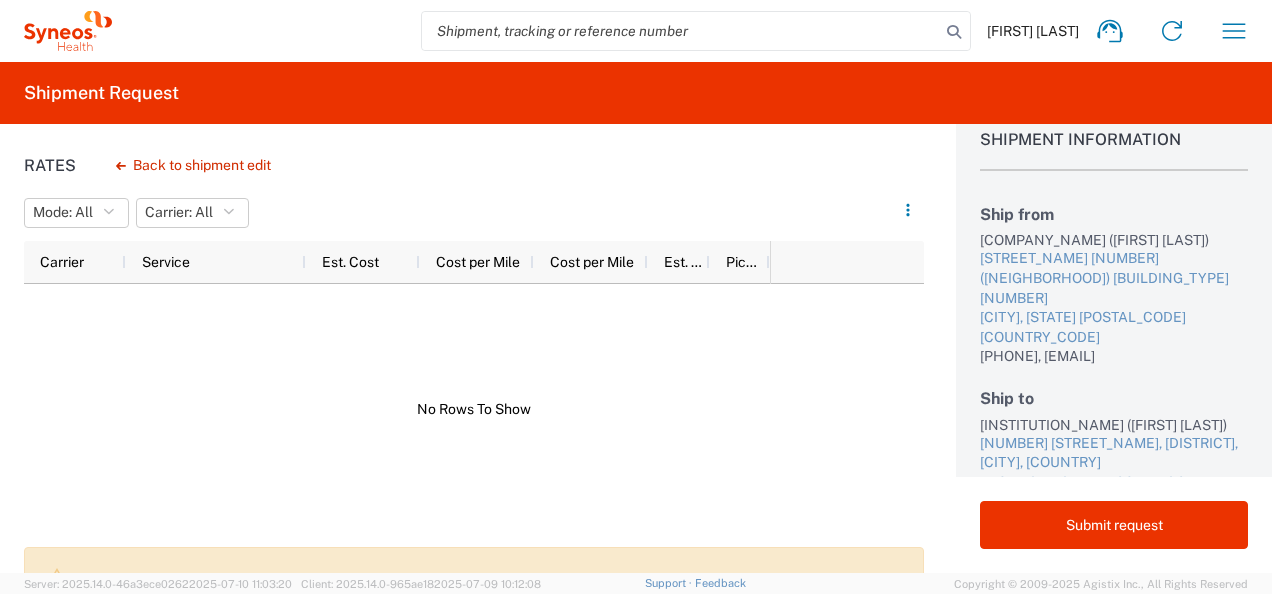 scroll, scrollTop: 40, scrollLeft: 0, axis: vertical 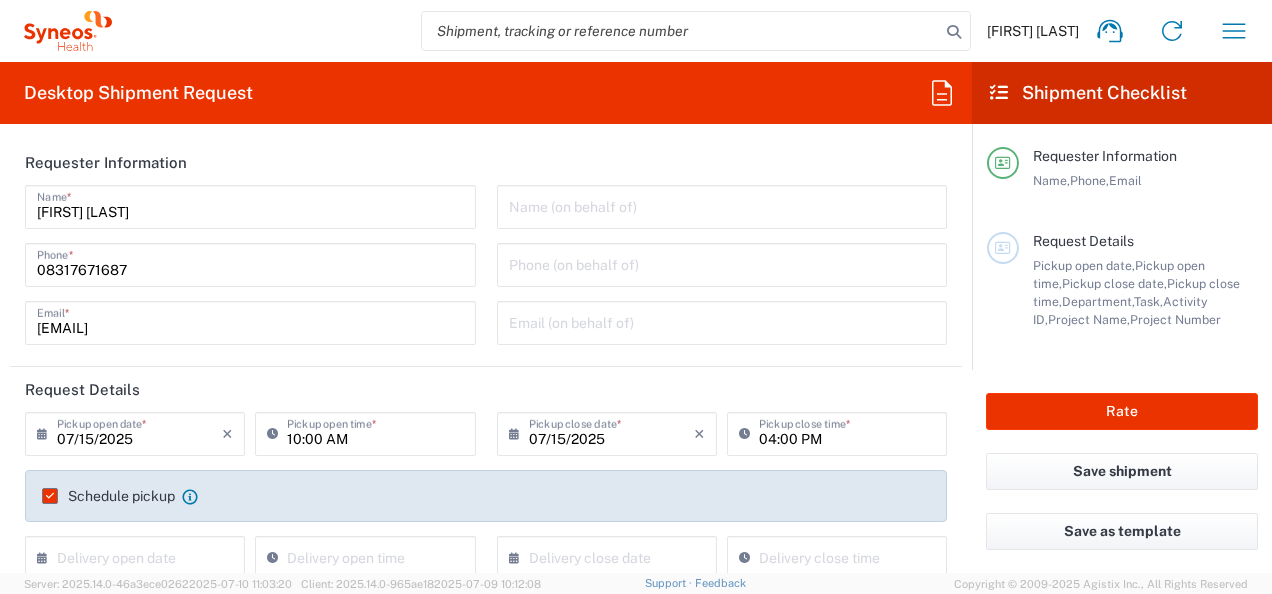 type on "4010" 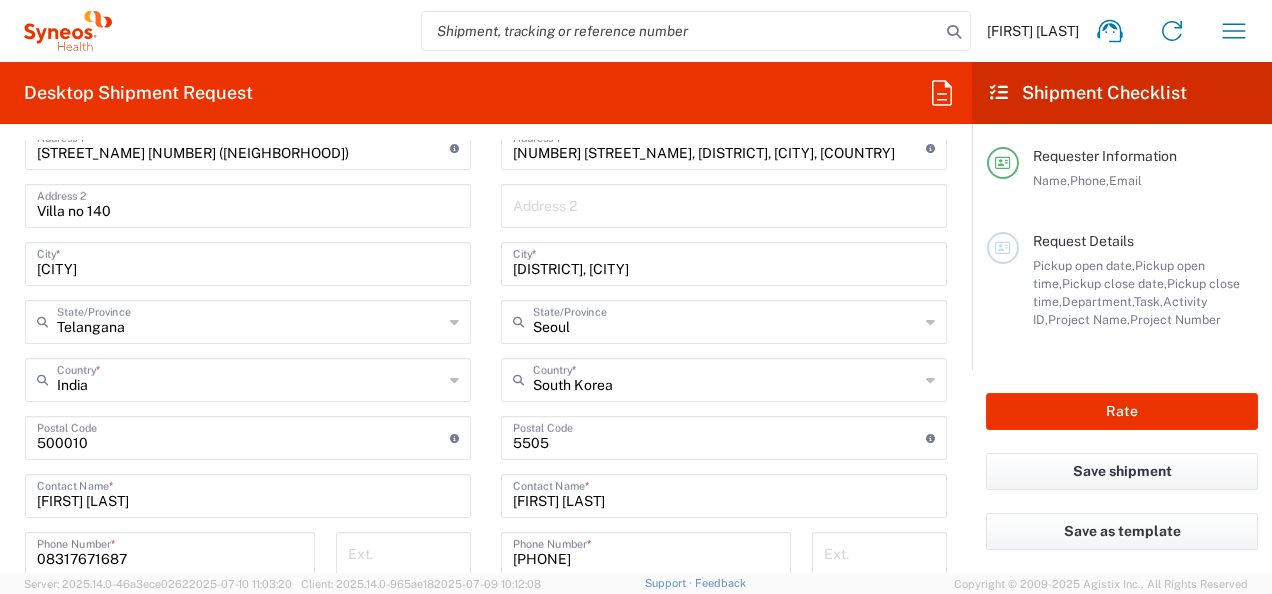 scroll, scrollTop: 1000, scrollLeft: 0, axis: vertical 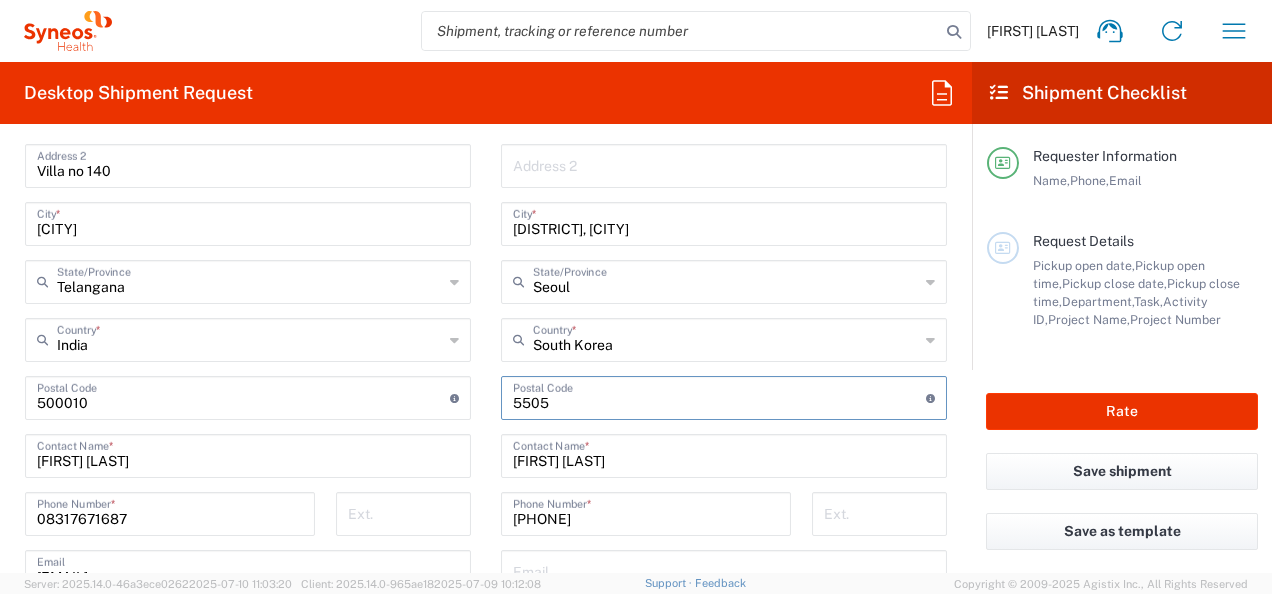 click at bounding box center [719, 396] 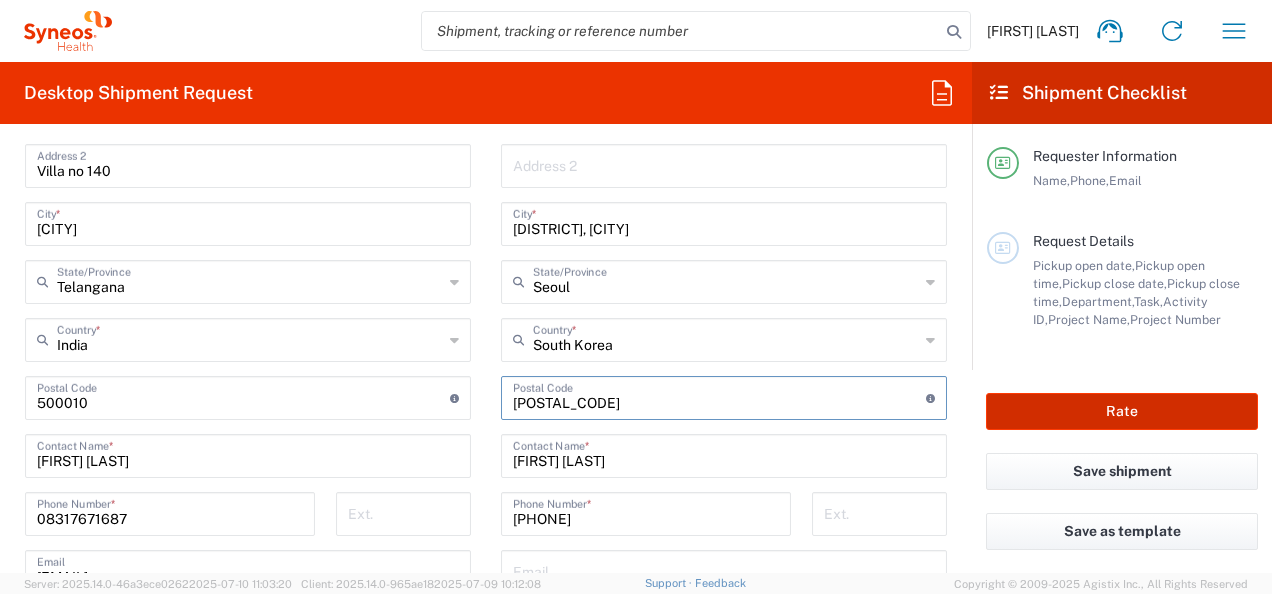 type on "[POSTAL_CODE]" 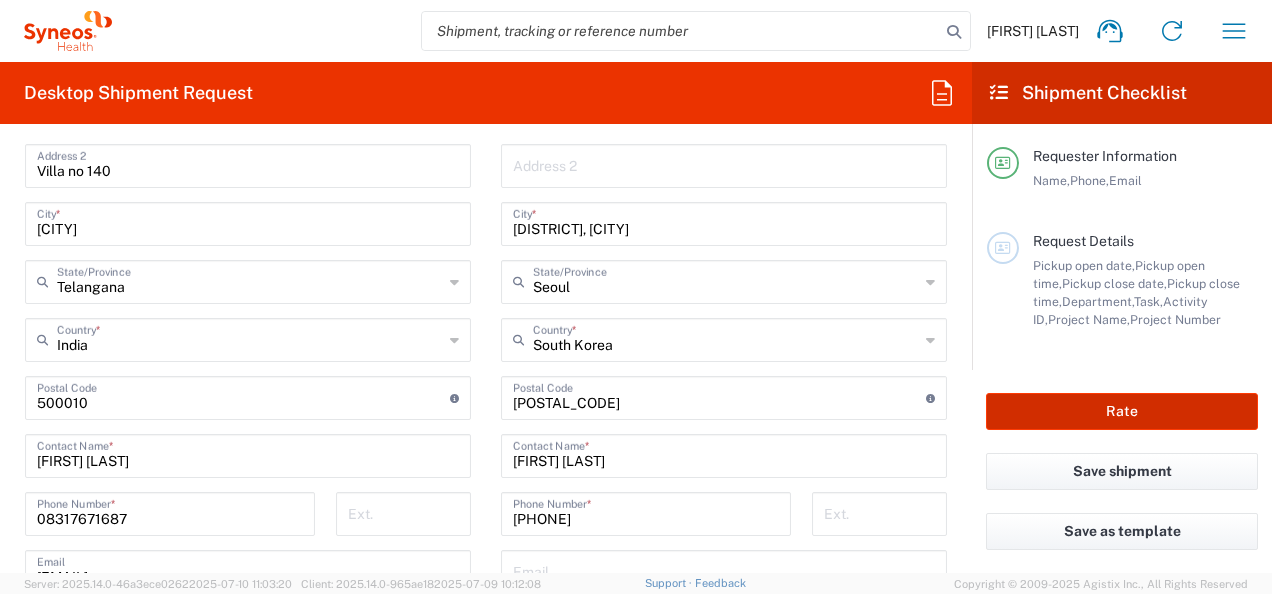 click on "Rate" 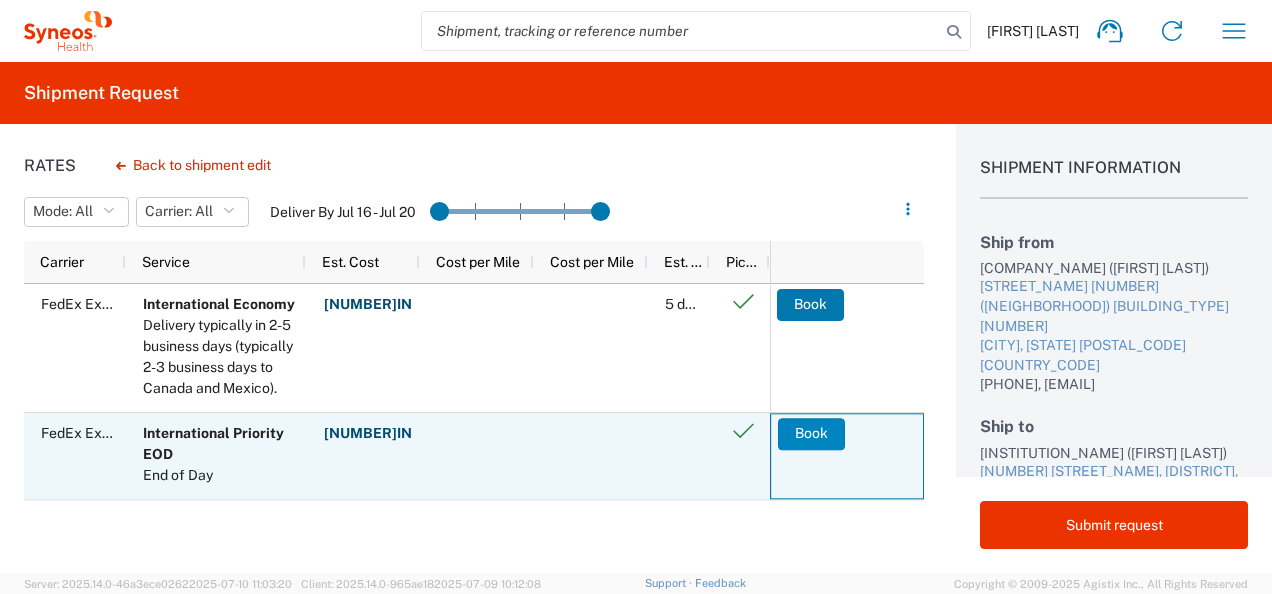 click on "Book" 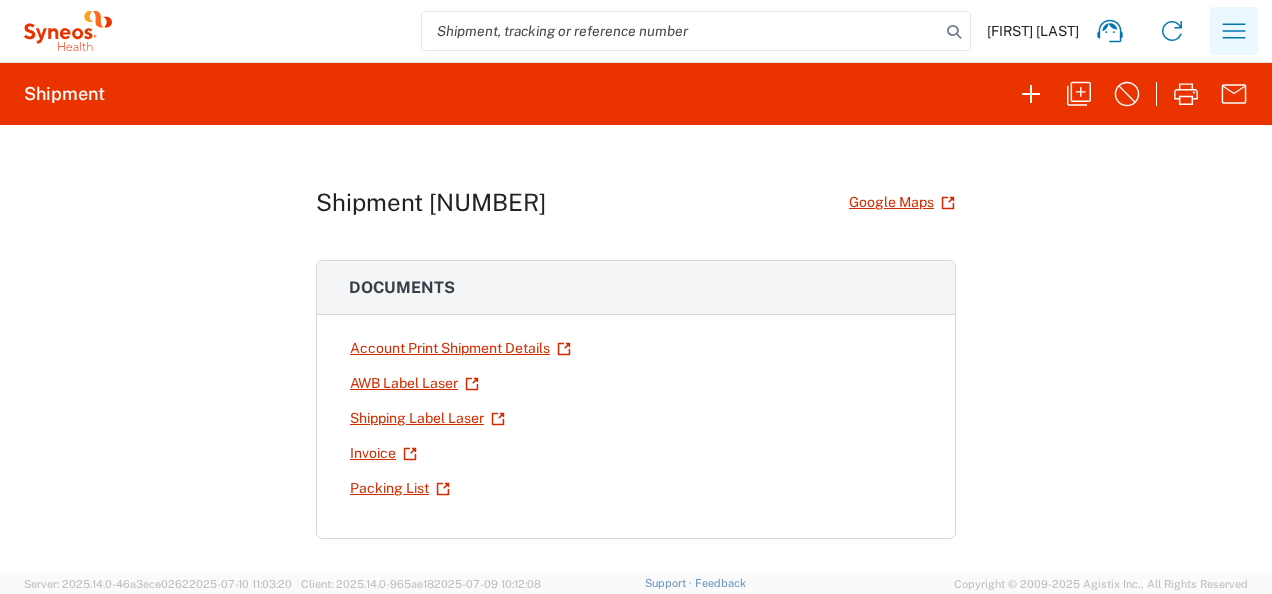 click 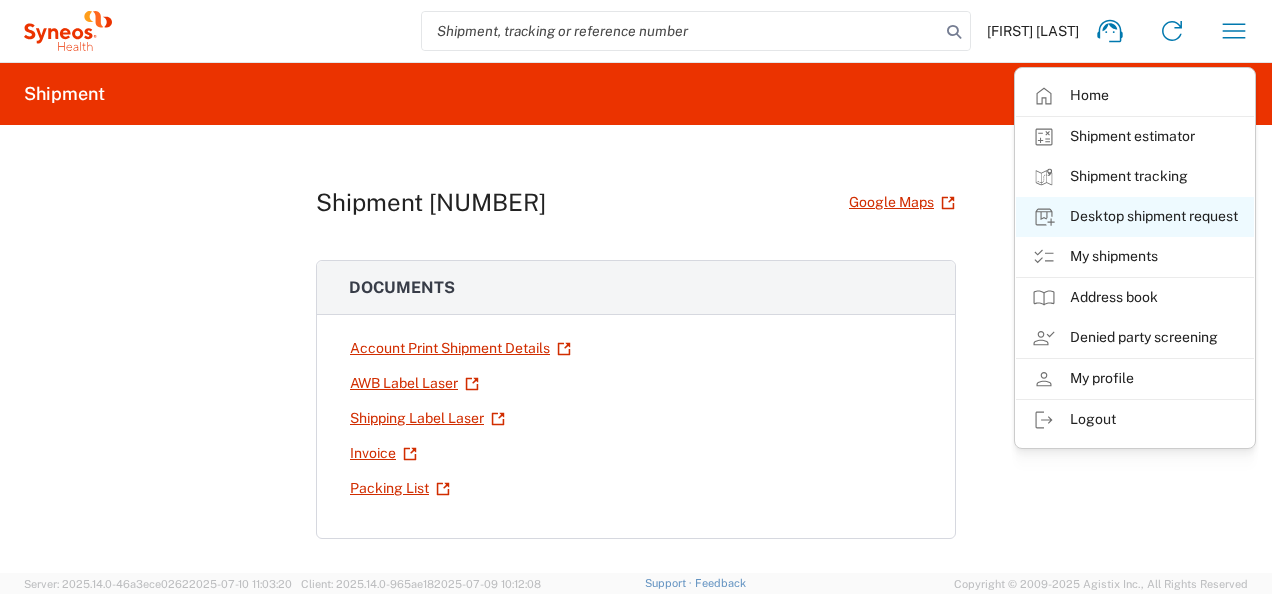 click on "Desktop shipment request" 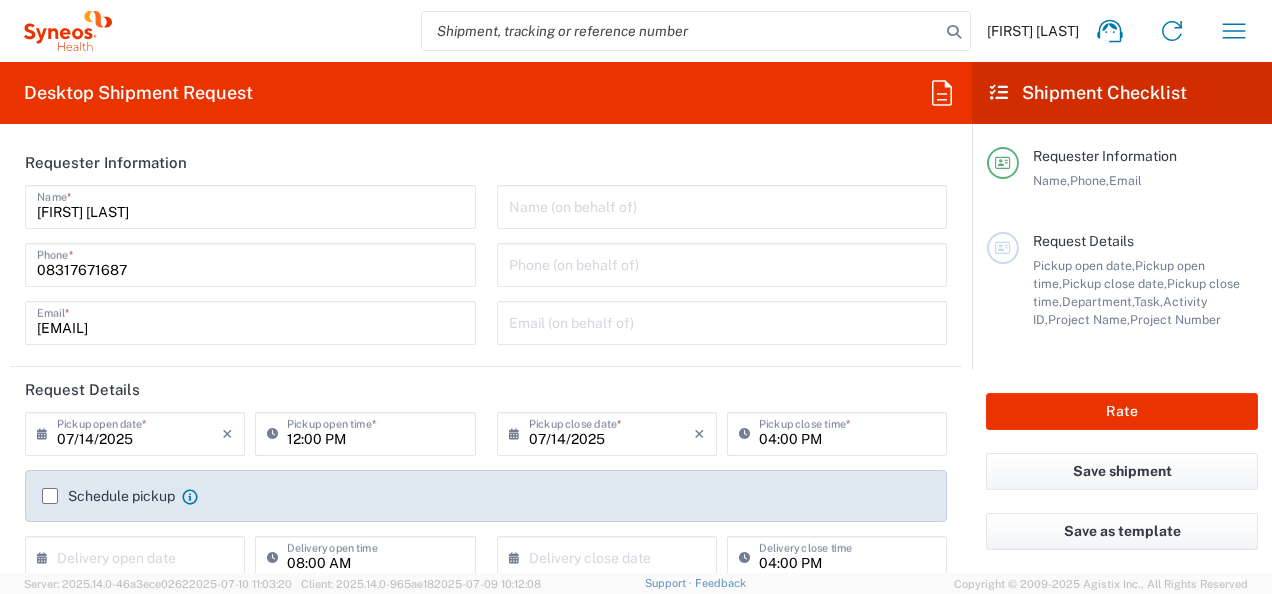 type on "Telangana" 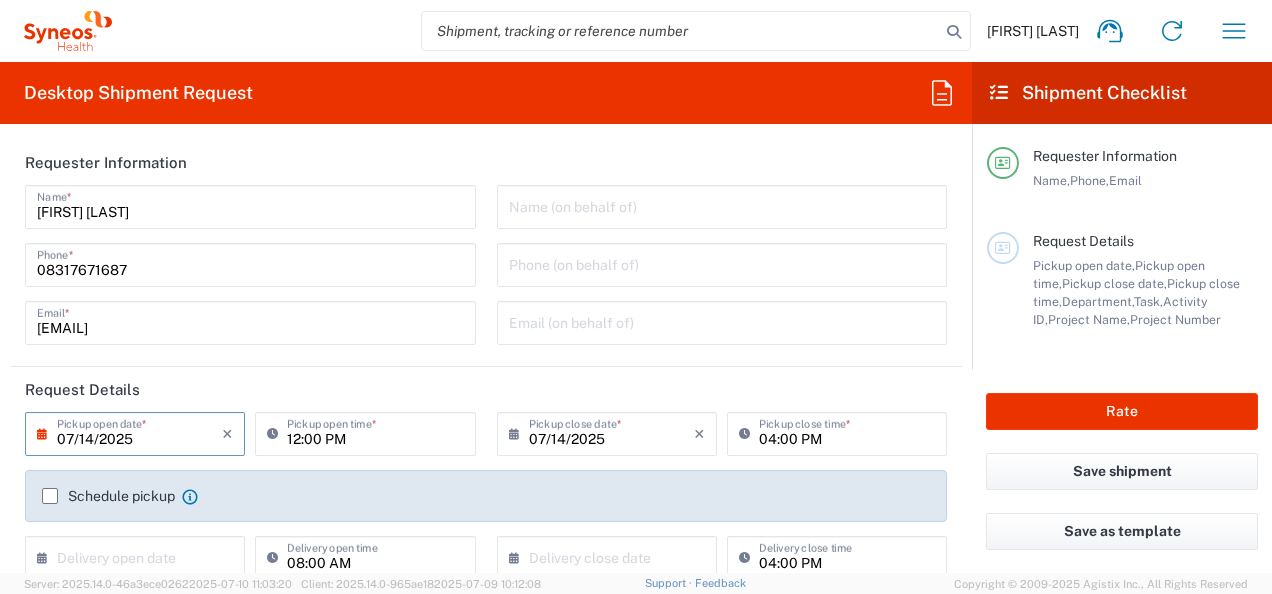 click on "07/14/2025" at bounding box center [139, 432] 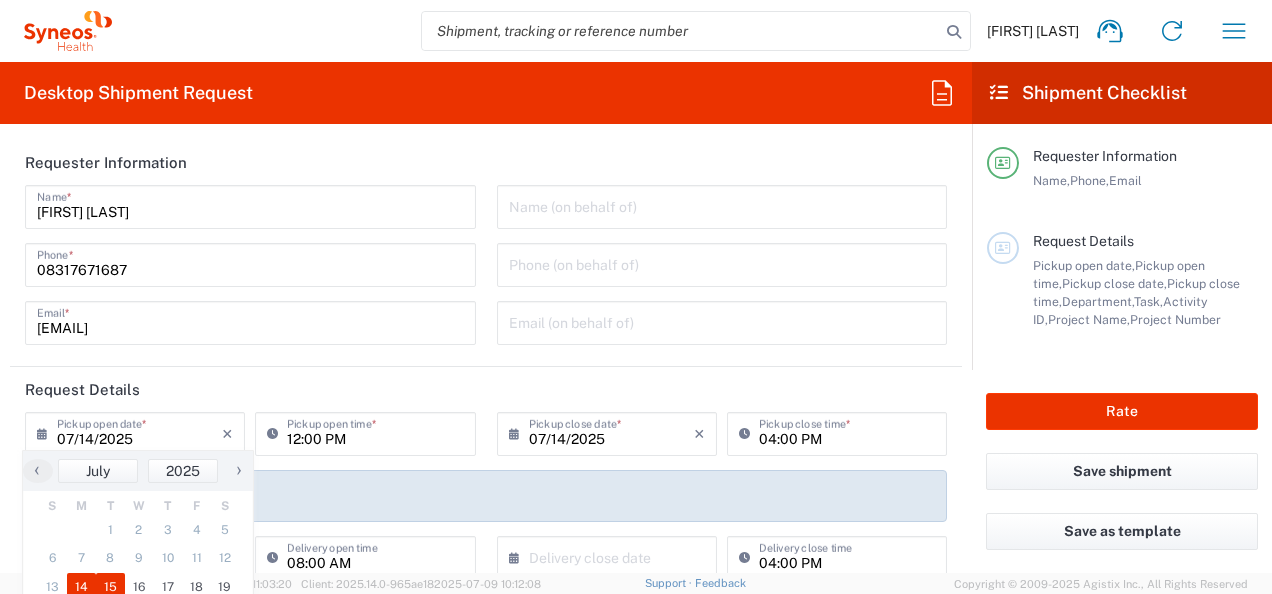 click on "15" 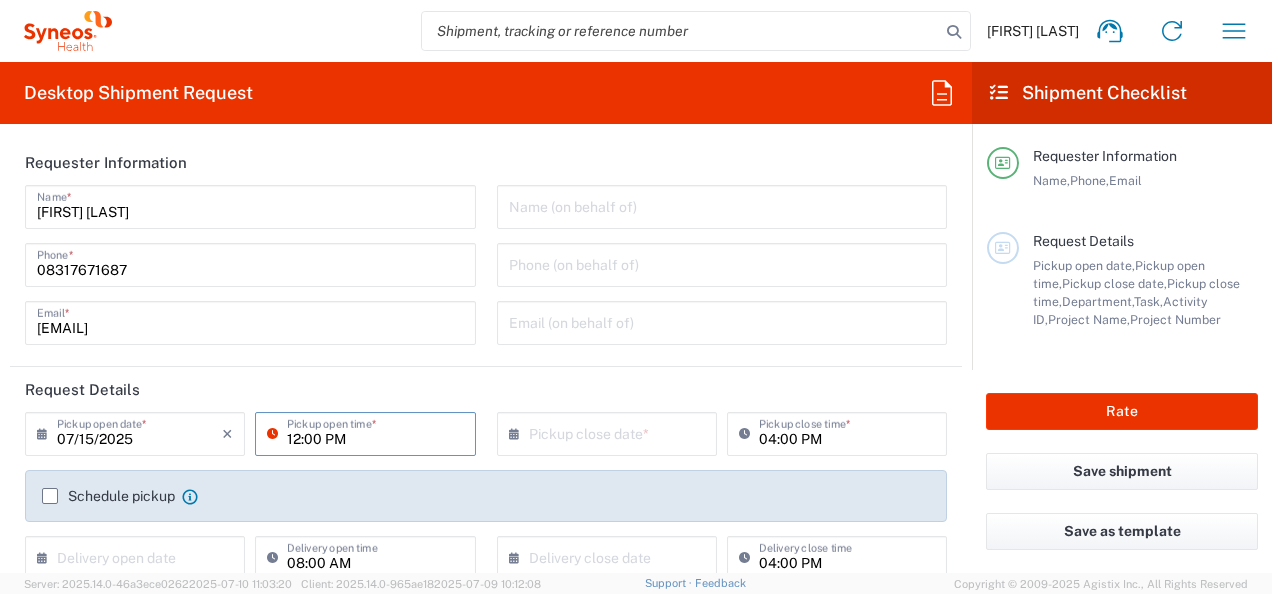 click on "12:00 PM" at bounding box center [375, 432] 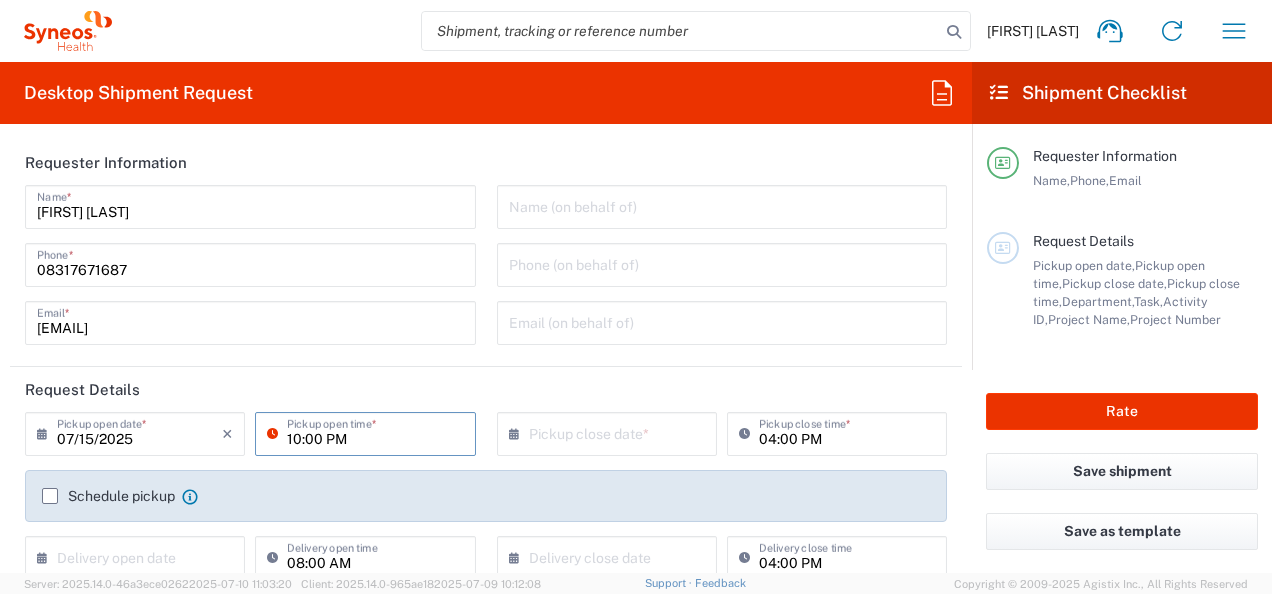 click on "10:00 PM" at bounding box center (375, 432) 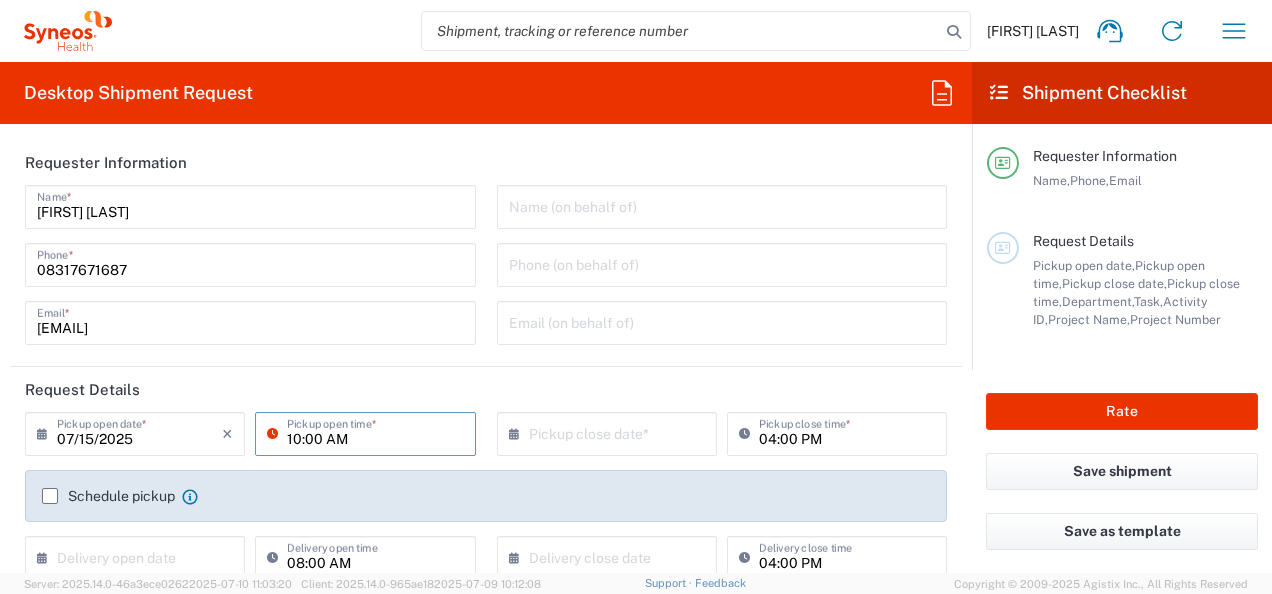 type on "10:00 AM" 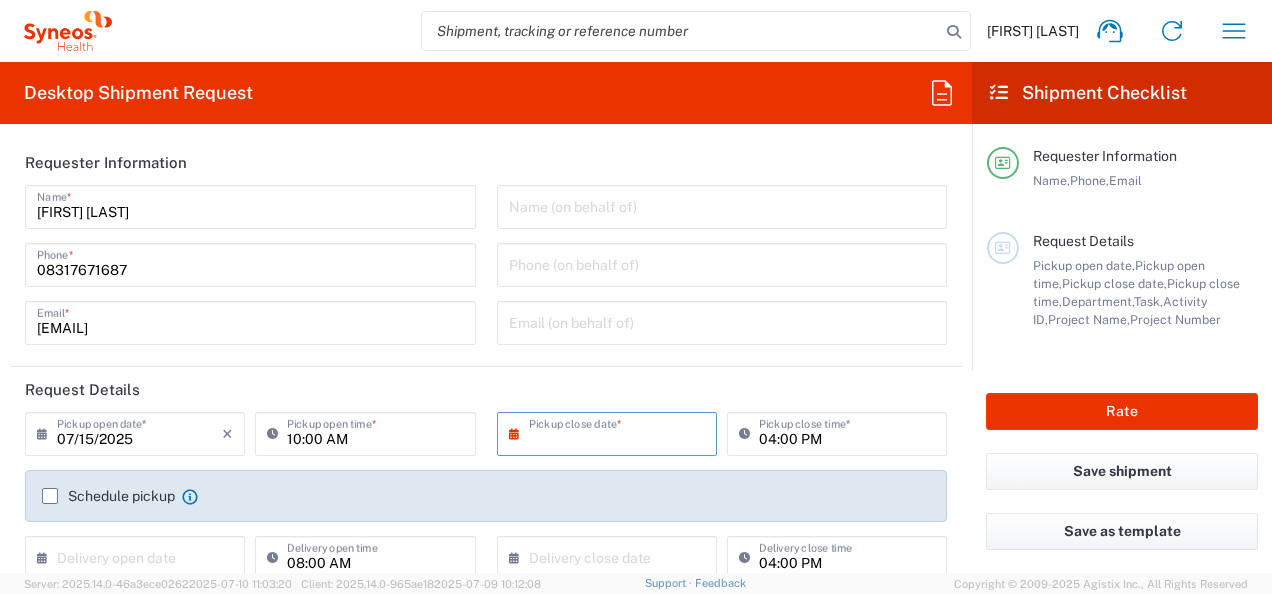 click at bounding box center (611, 432) 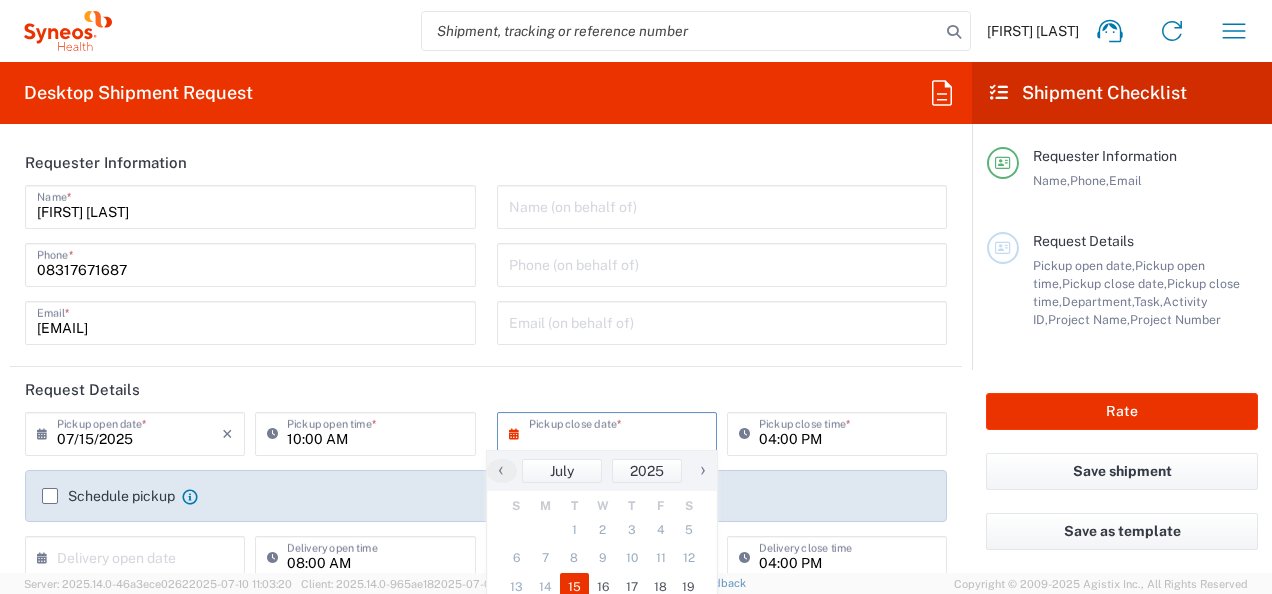click on "15" 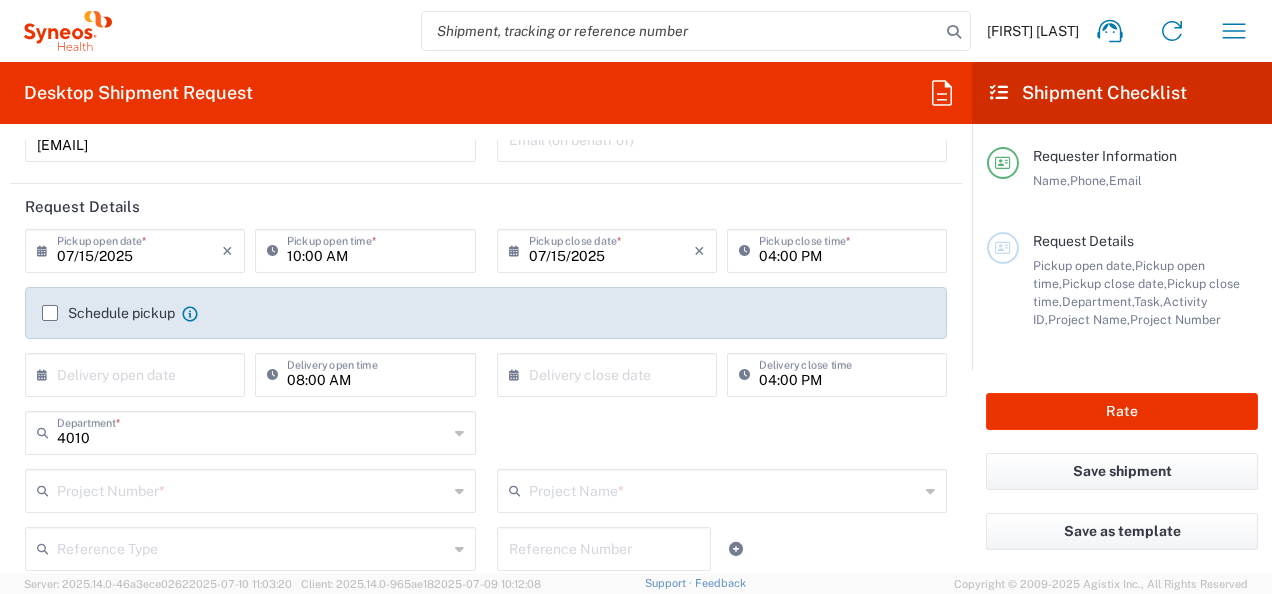 scroll, scrollTop: 226, scrollLeft: 0, axis: vertical 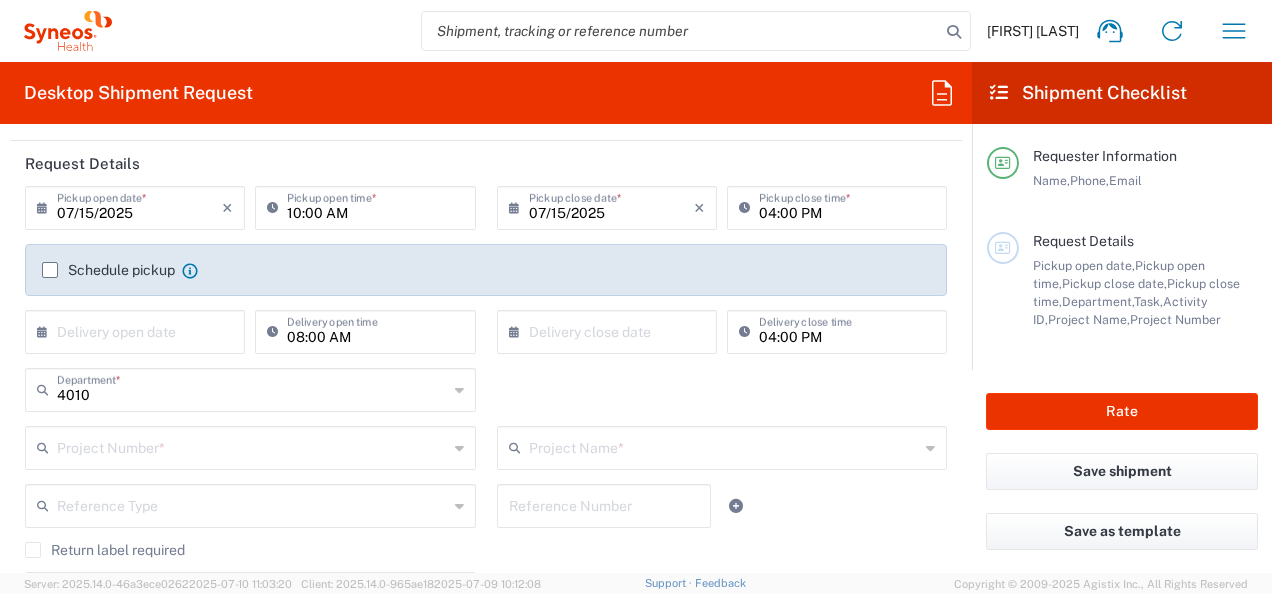 click on "Schedule pickup" 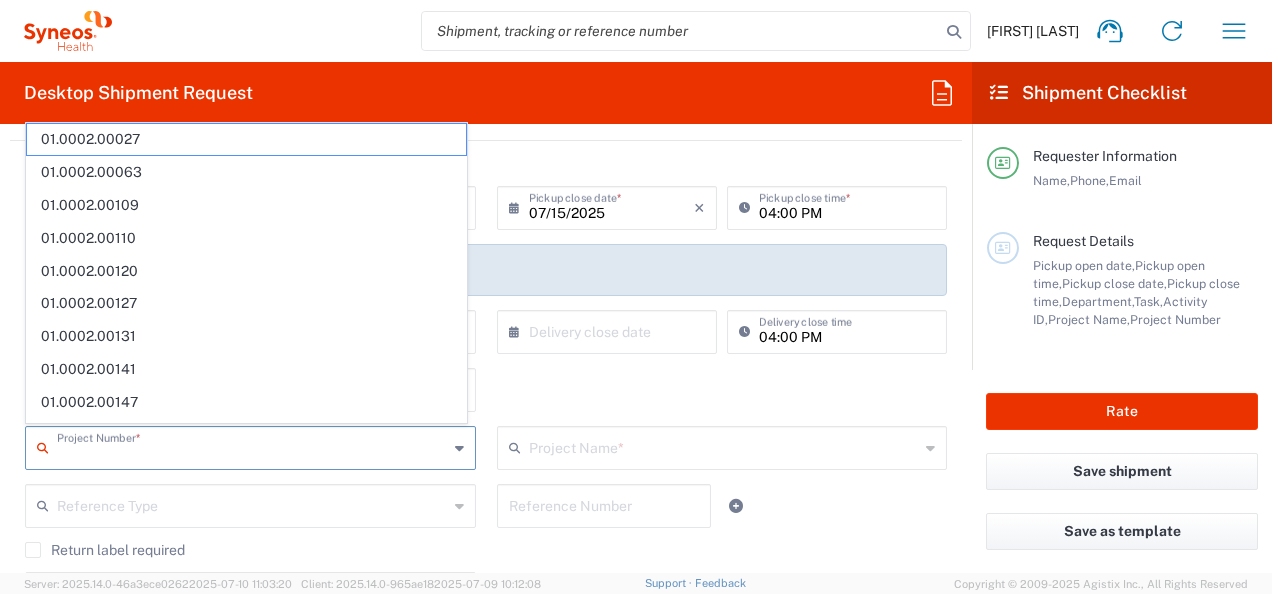 click at bounding box center (252, 446) 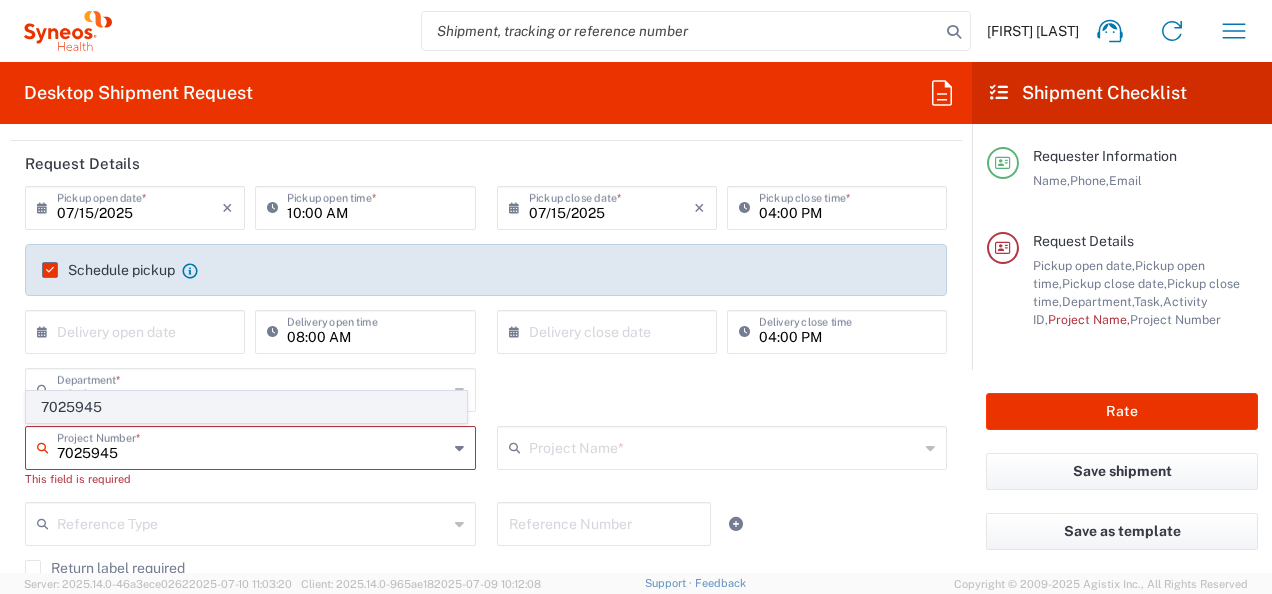 type on "7025945" 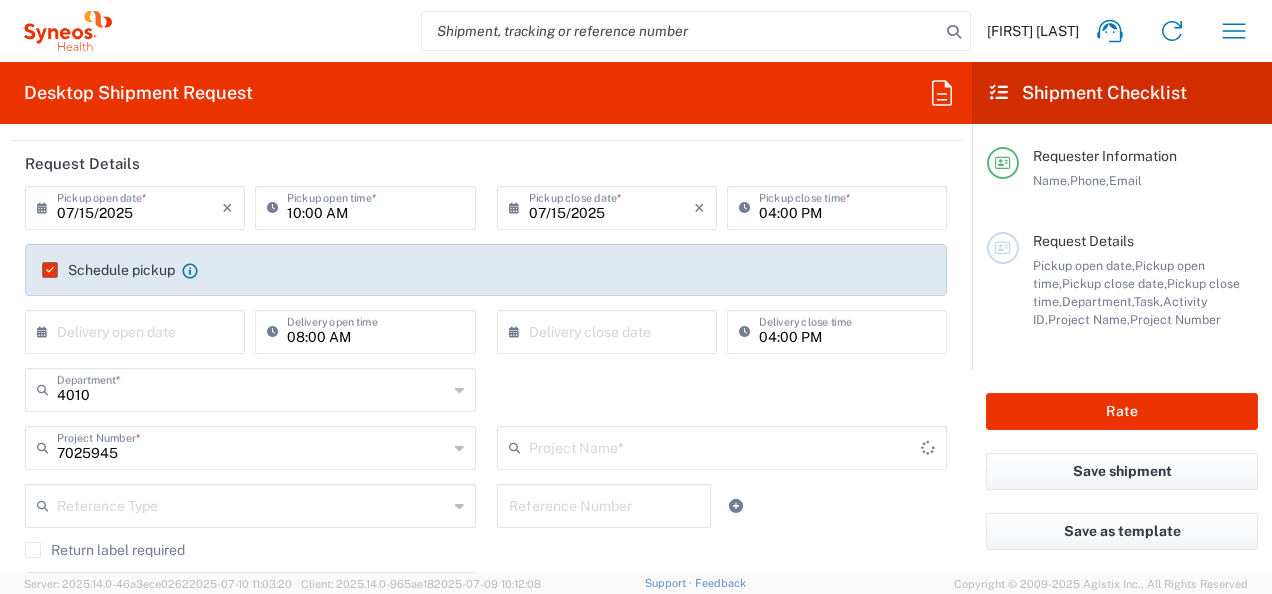 type on "Daiichi 7025945" 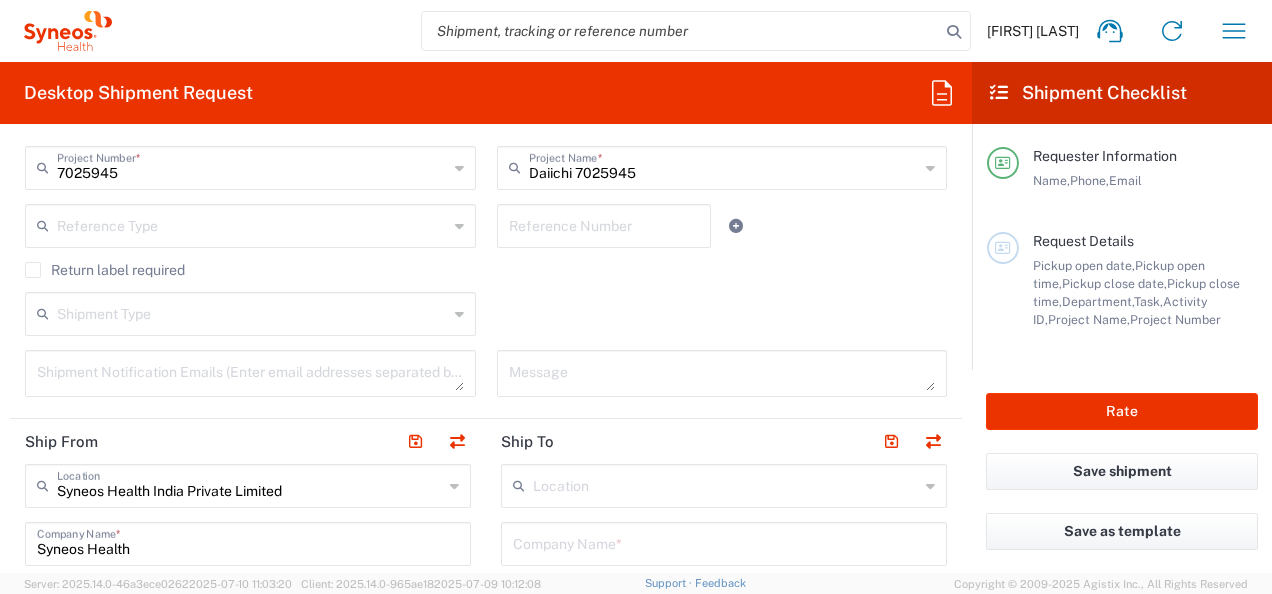 scroll, scrollTop: 546, scrollLeft: 0, axis: vertical 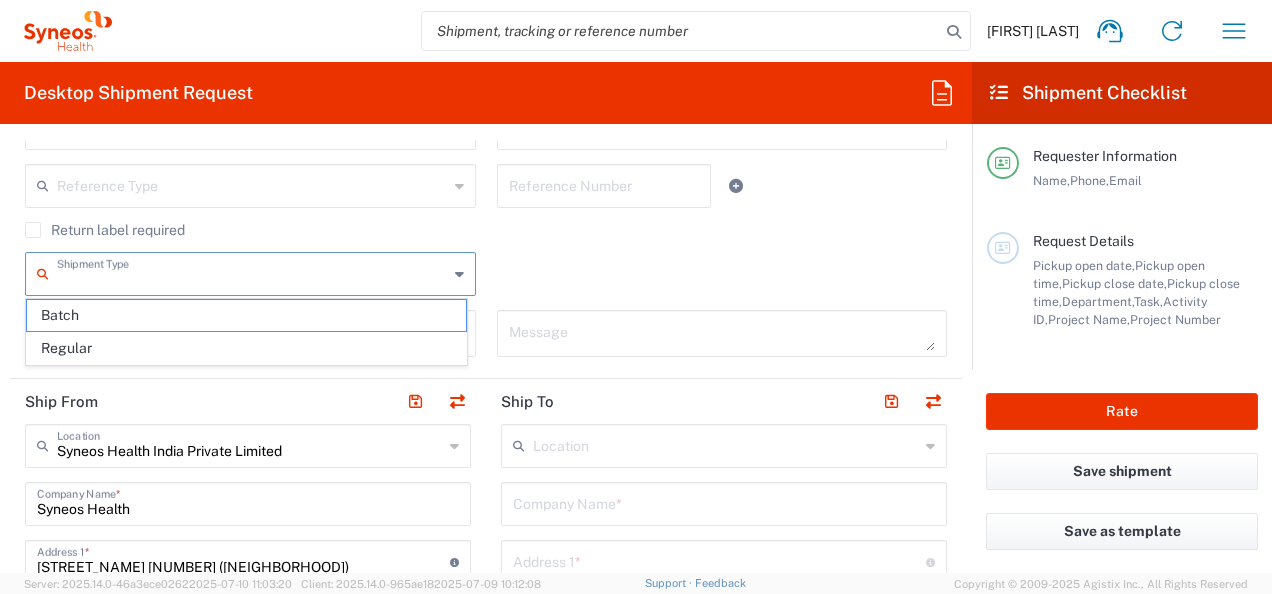 click at bounding box center [252, 272] 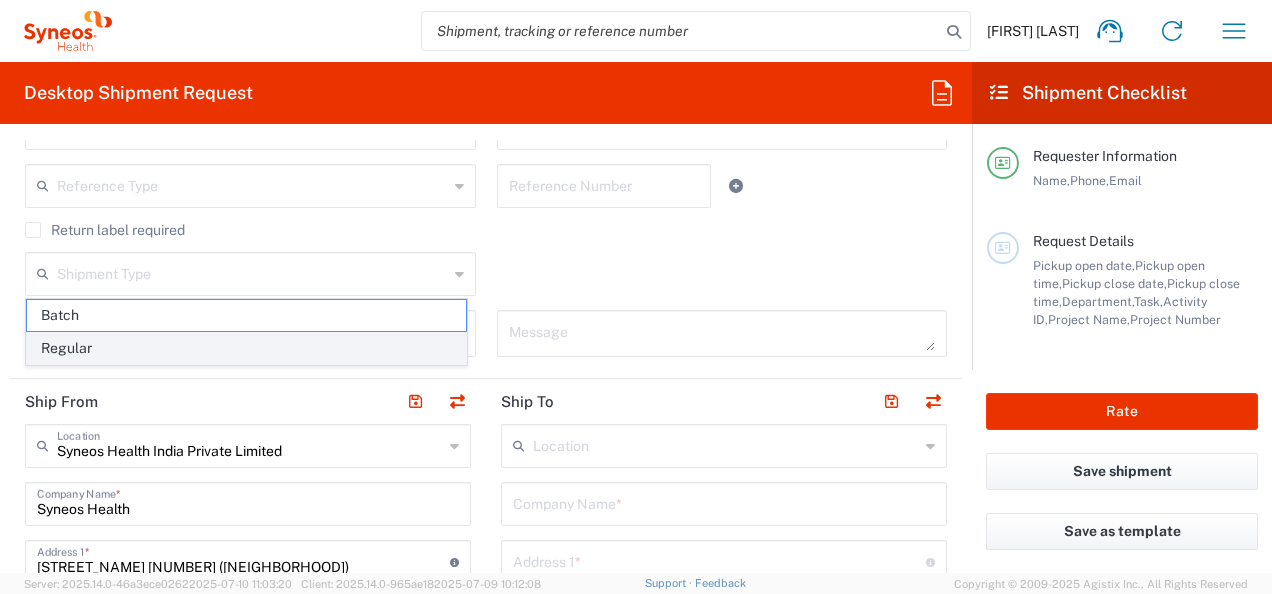 click on "Regular" 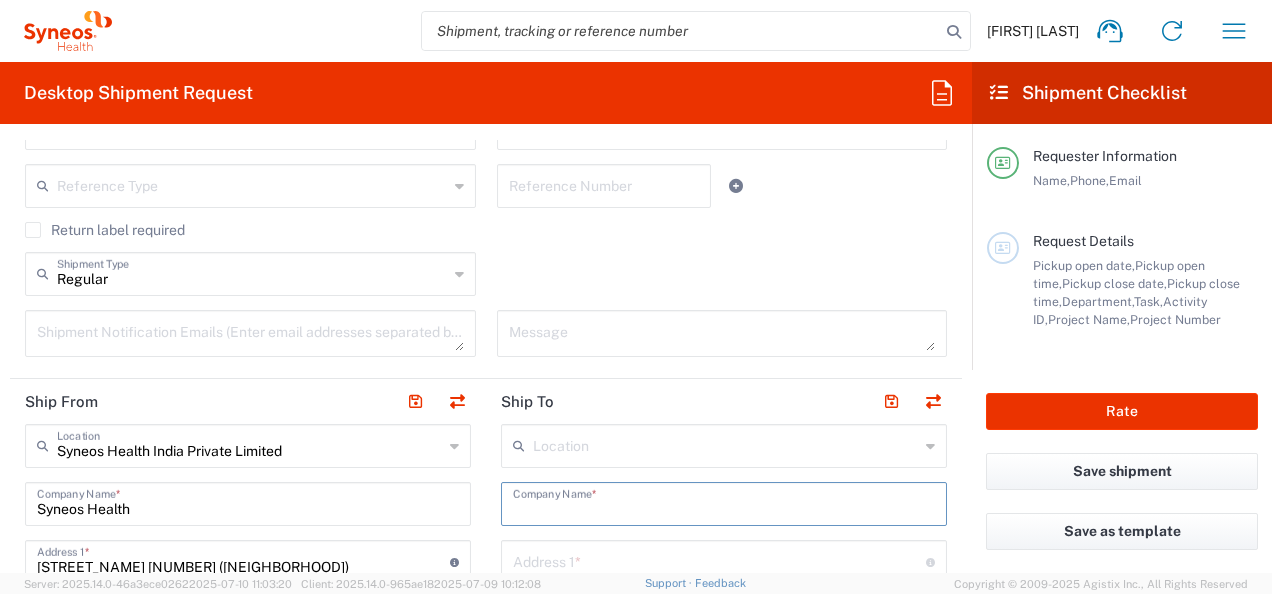 click at bounding box center (724, 502) 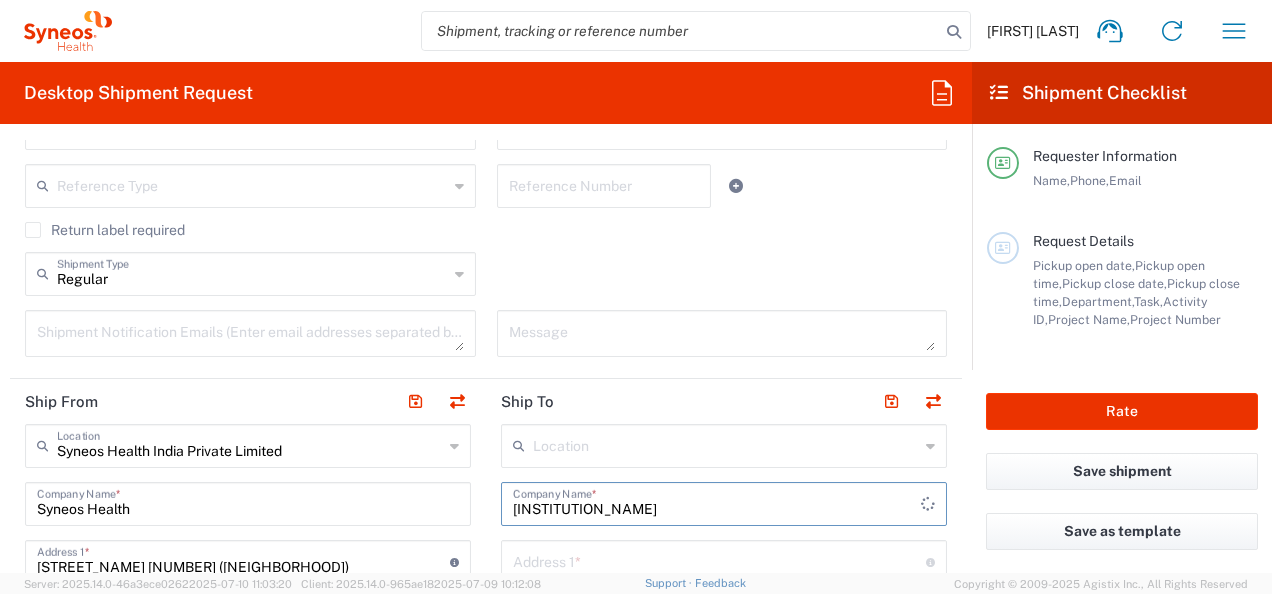 type on "[INSTITUTION_NAME]" 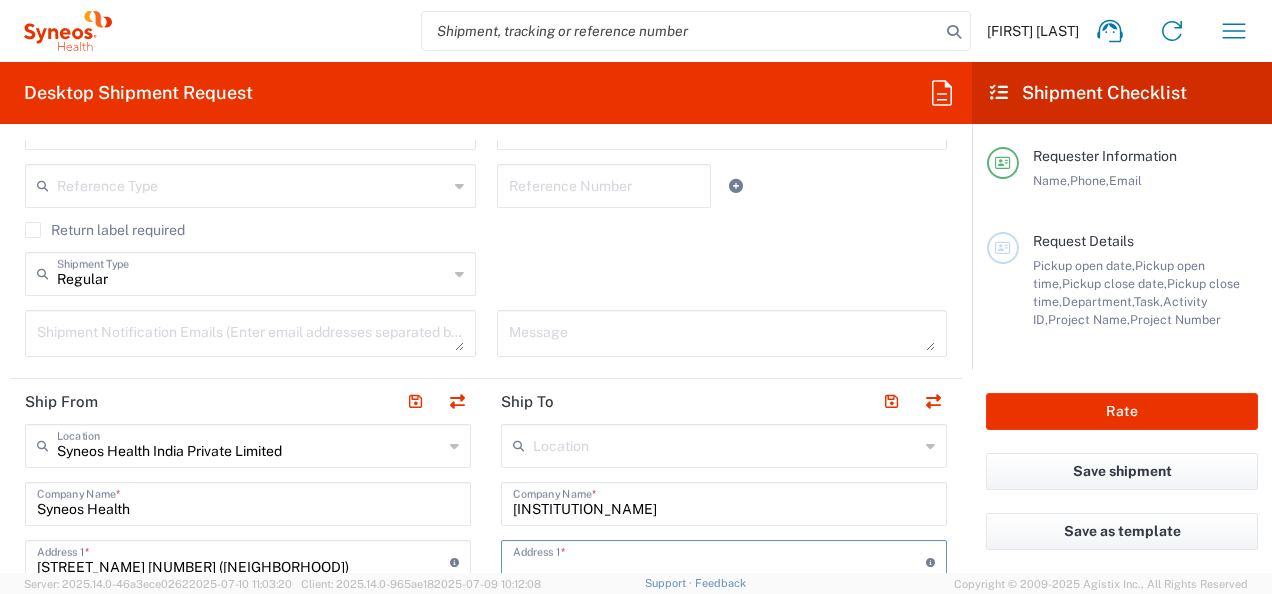 click at bounding box center [719, 560] 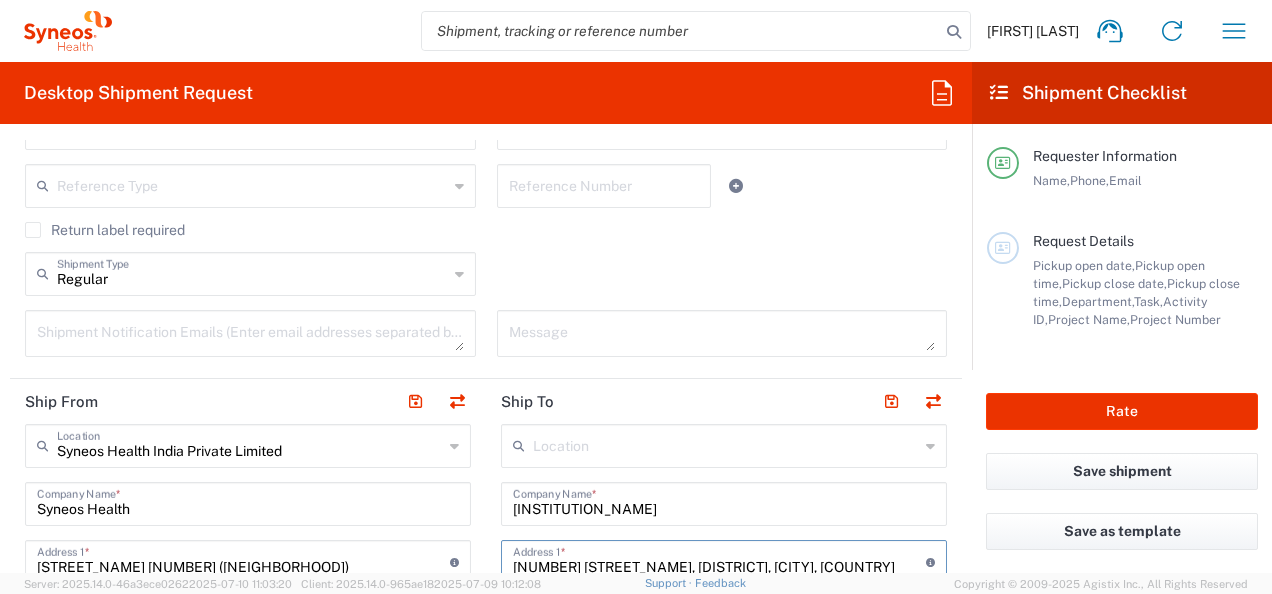 scroll, scrollTop: 547, scrollLeft: 0, axis: vertical 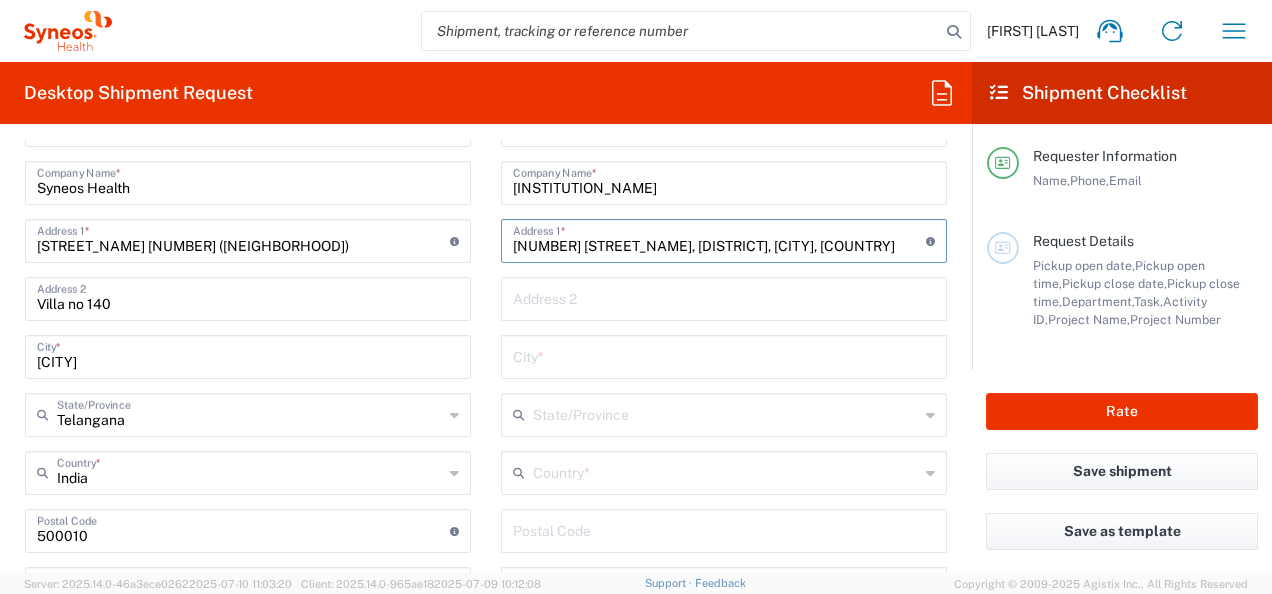 type on "[NUMBER] [STREET_NAME], [DISTRICT], [CITY], [COUNTRY]" 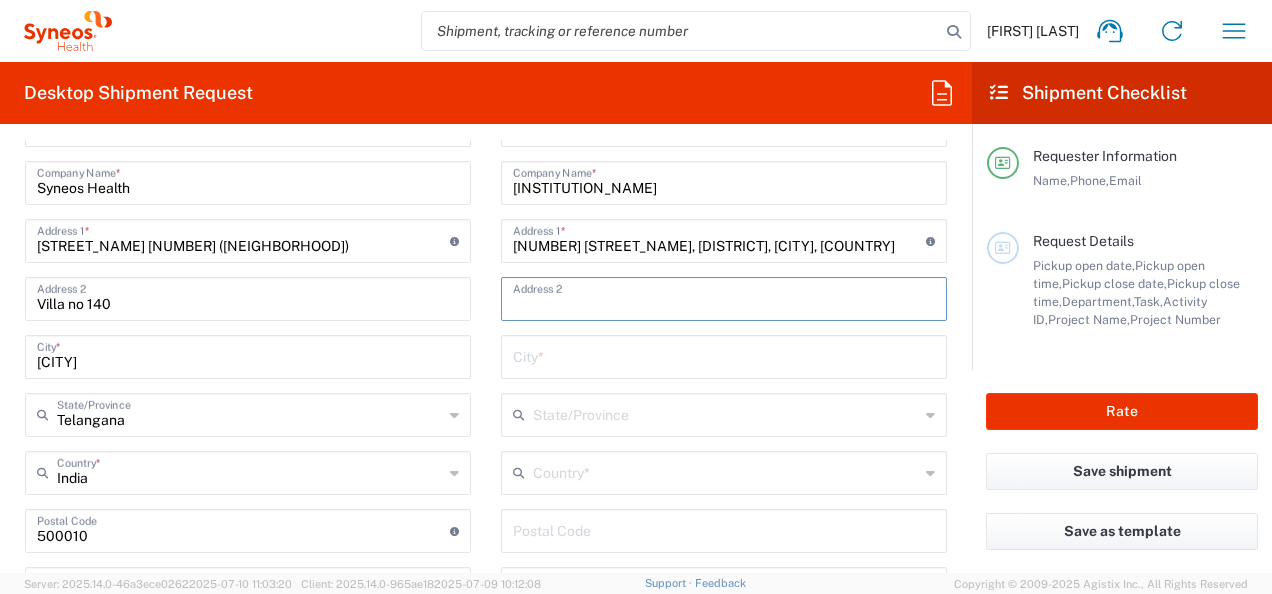 click at bounding box center (724, 297) 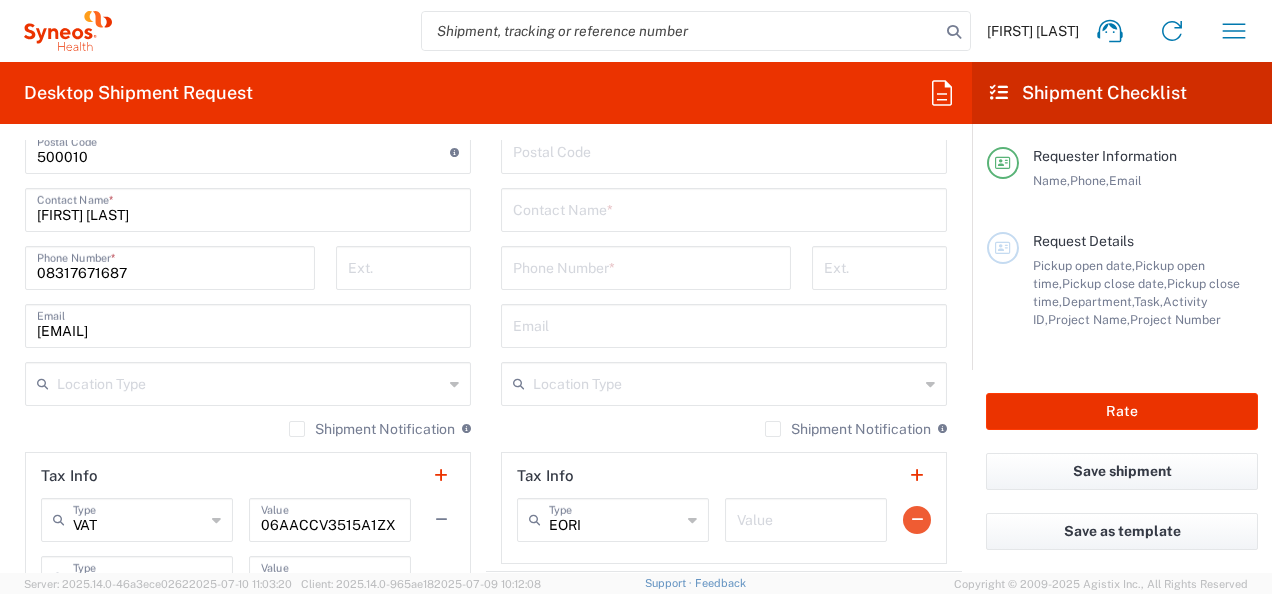 click 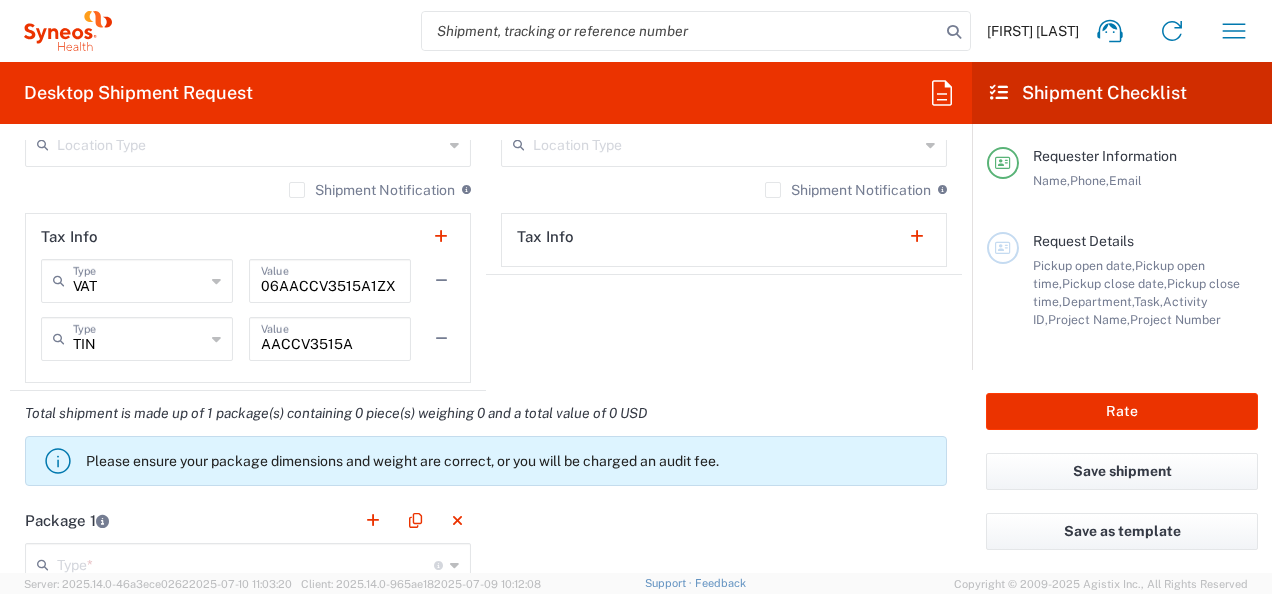 scroll, scrollTop: 1486, scrollLeft: 0, axis: vertical 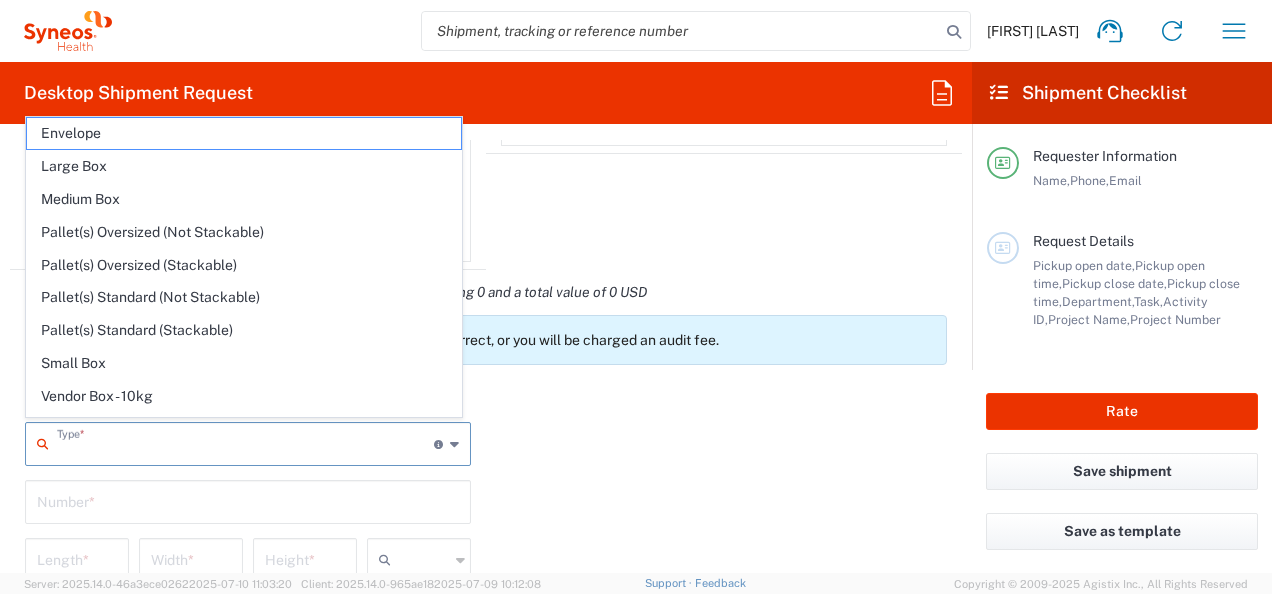 click at bounding box center [245, 442] 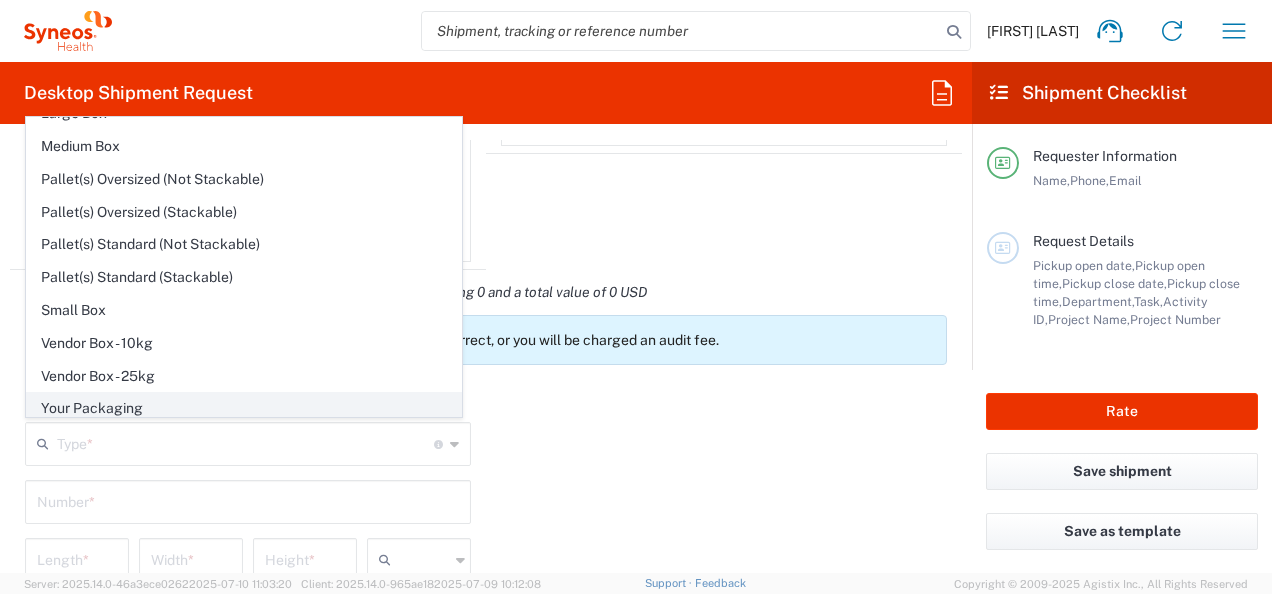 click on "Your Packaging" 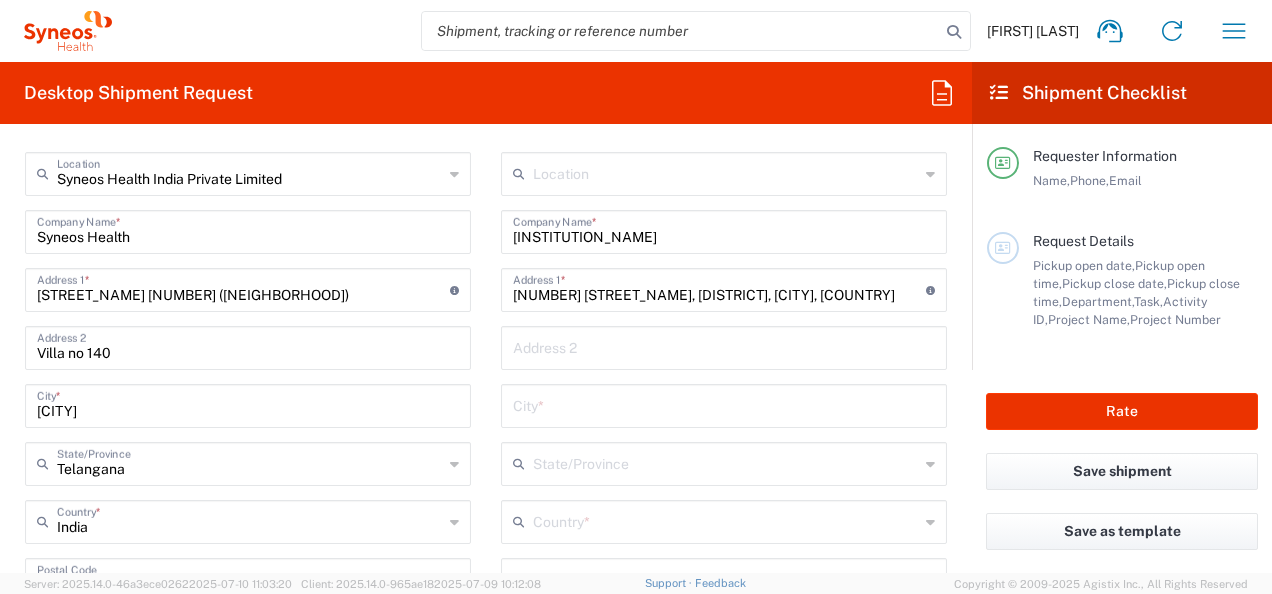 scroll, scrollTop: 806, scrollLeft: 0, axis: vertical 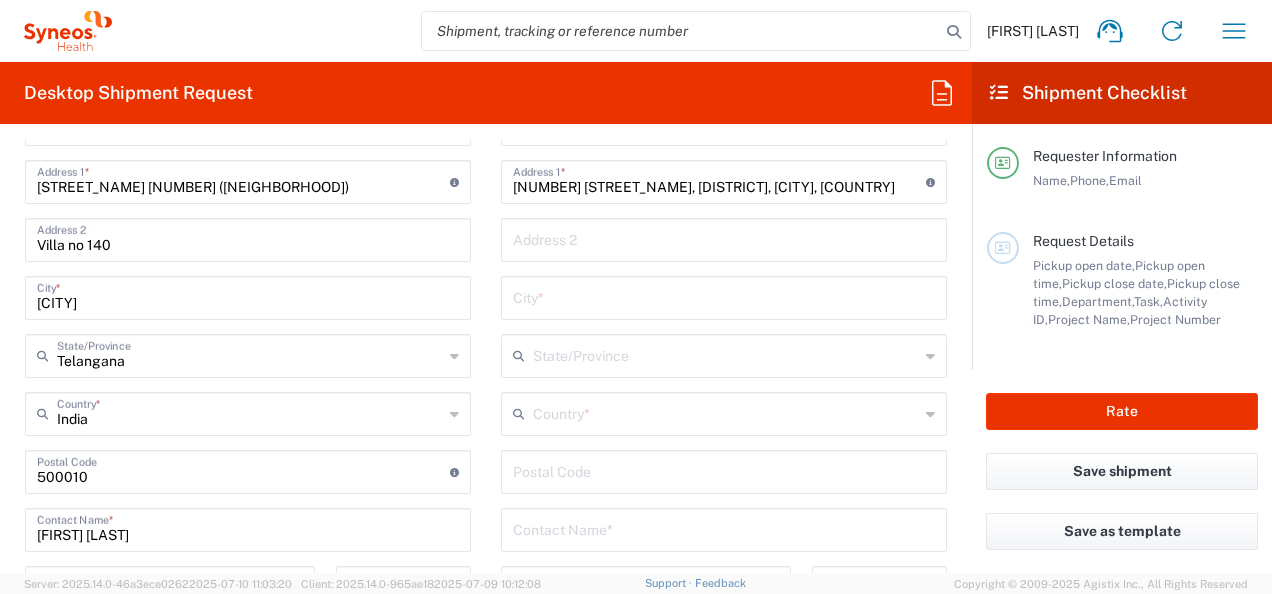 click at bounding box center (726, 412) 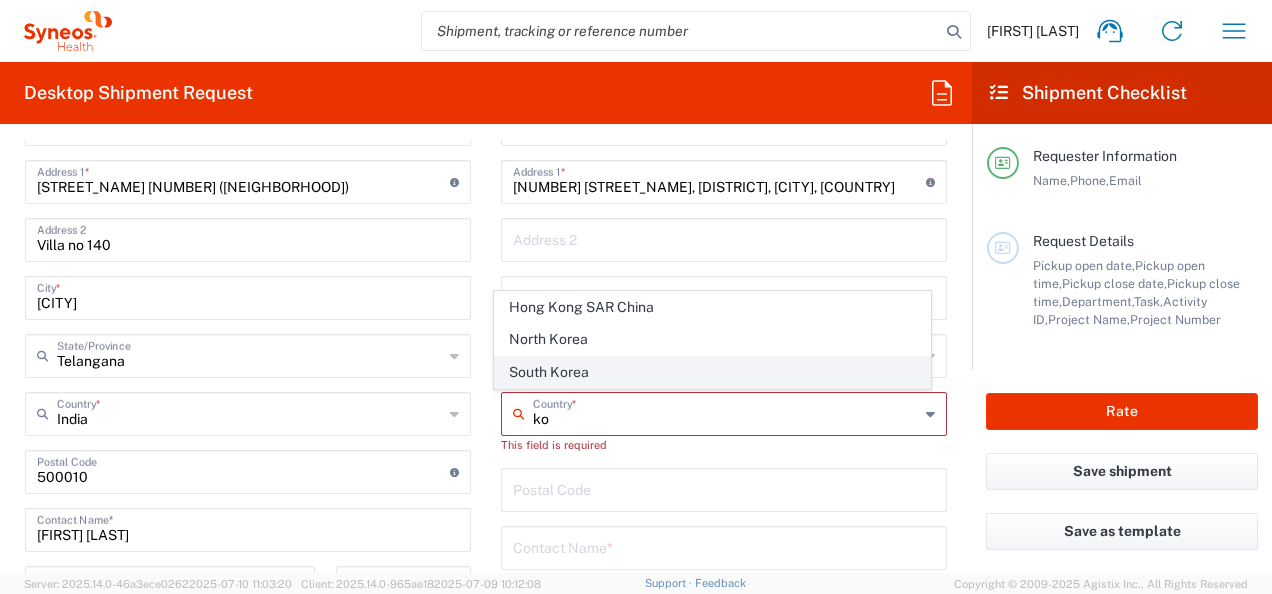 click on "South Korea" 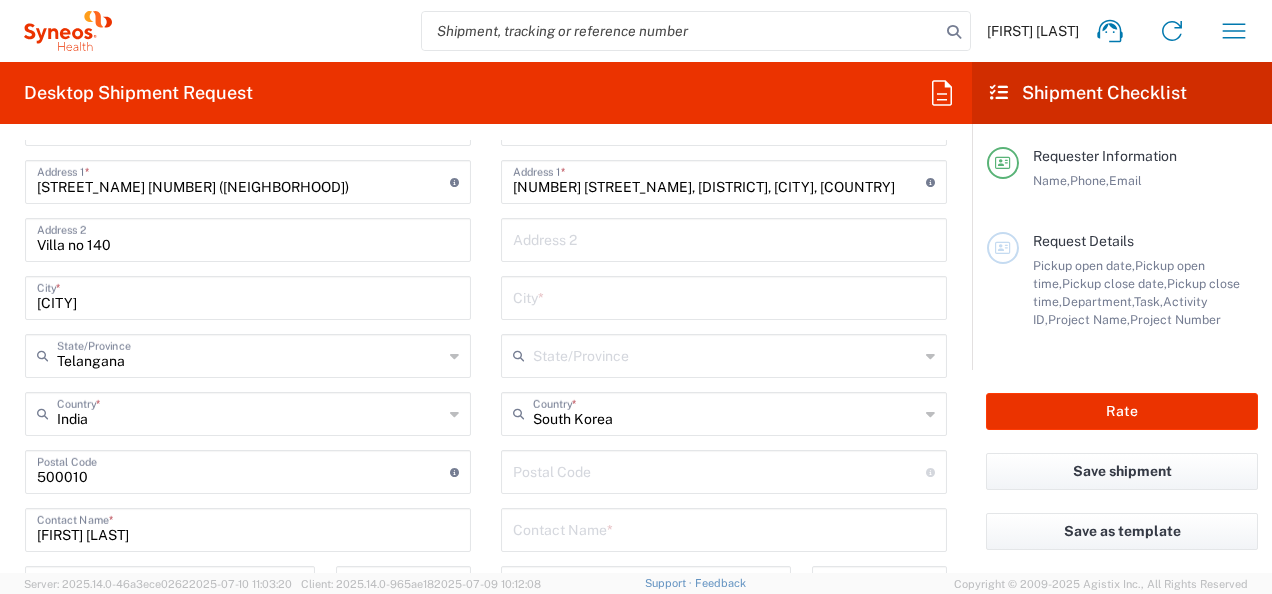 click 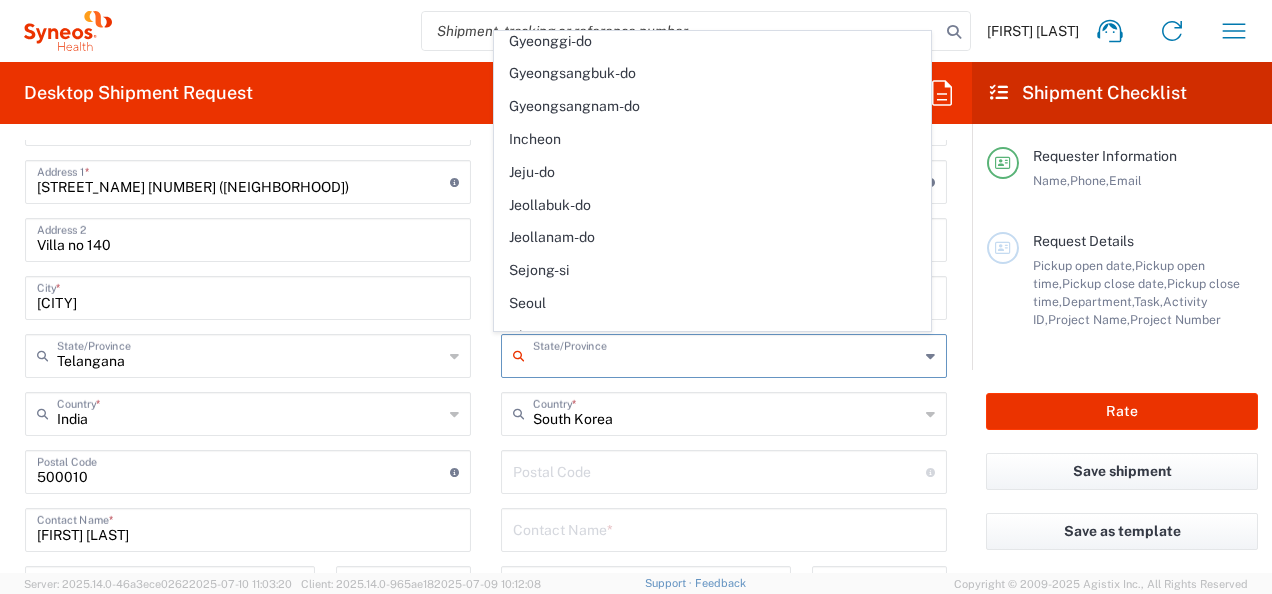 scroll, scrollTop: 246, scrollLeft: 0, axis: vertical 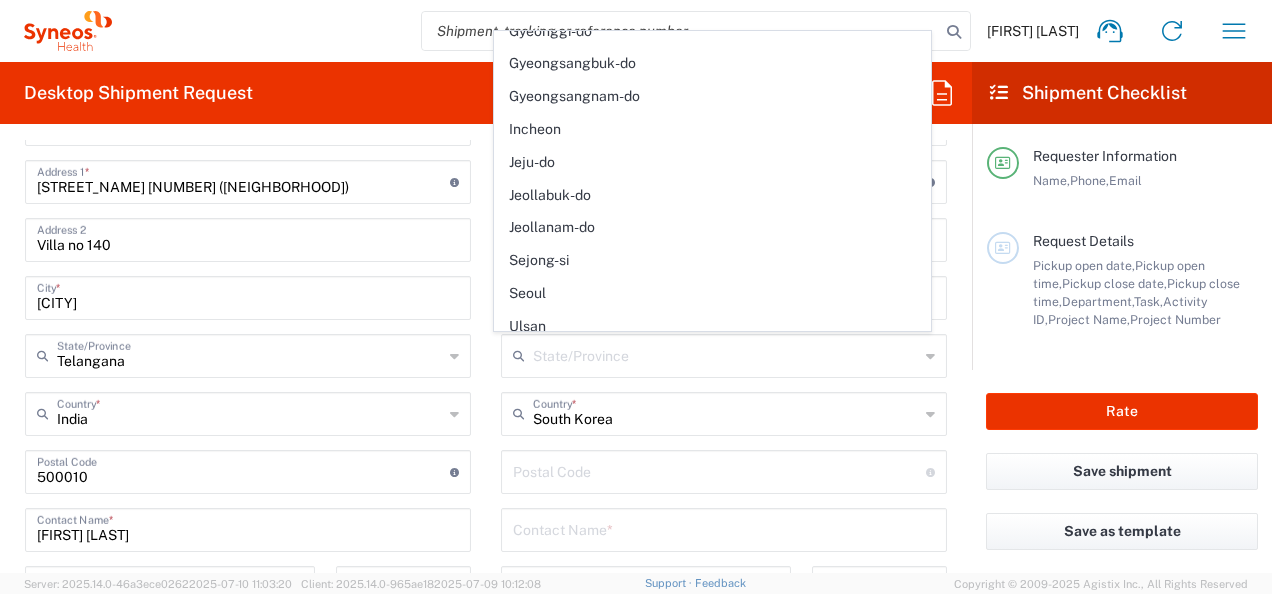 click on "Location  Addison Whitney LLC-Morrisvile NC US Barcelona-Syneos Health BioSector 2 LLC- New York US Boco Digital Media Caerus Marketing Group LLC-Morrisville NC US Chamberlain Communications LLC-New York US Chandler Chicco Agency, LLC-New York US Genico, LLC Gerbig Snell/Weisheimer Advert- Westerville OH Haas & Health Partner Public Relations GmbH Illingworth Research Group Ltd-Macclesfield UK Illingworth Rsrch Grp (France) Illingworth Rsrch Grp (Italy) Illingworth Rsrch Grp (Spain) Illingworth Rsrch Grp (USA) In Illingworth Rsrch Grp(Australi INC Research Clin Svcs Mexico inVentiv Health Philippines, Inc. IRG - Morrisville Warehouse IVH IPS Pvt Ltd- India IVH Mexico SA de CV NAVICOR GROUP, LLC- New York US PALIO + IGNITE, LLC- Westerville OH US Pharmaceutical Institute LLC- Morrisville NC US PT Syneos Health Indonesia Rx dataScience Inc-Morrisville NC US RxDataScience India Private Lt Syneos Health (Beijing) Inc.Lt Syneos Health (Shanghai) Inc. Ltd. Syneos Health (Thailand) Limit Syneos Health Argentina SA" 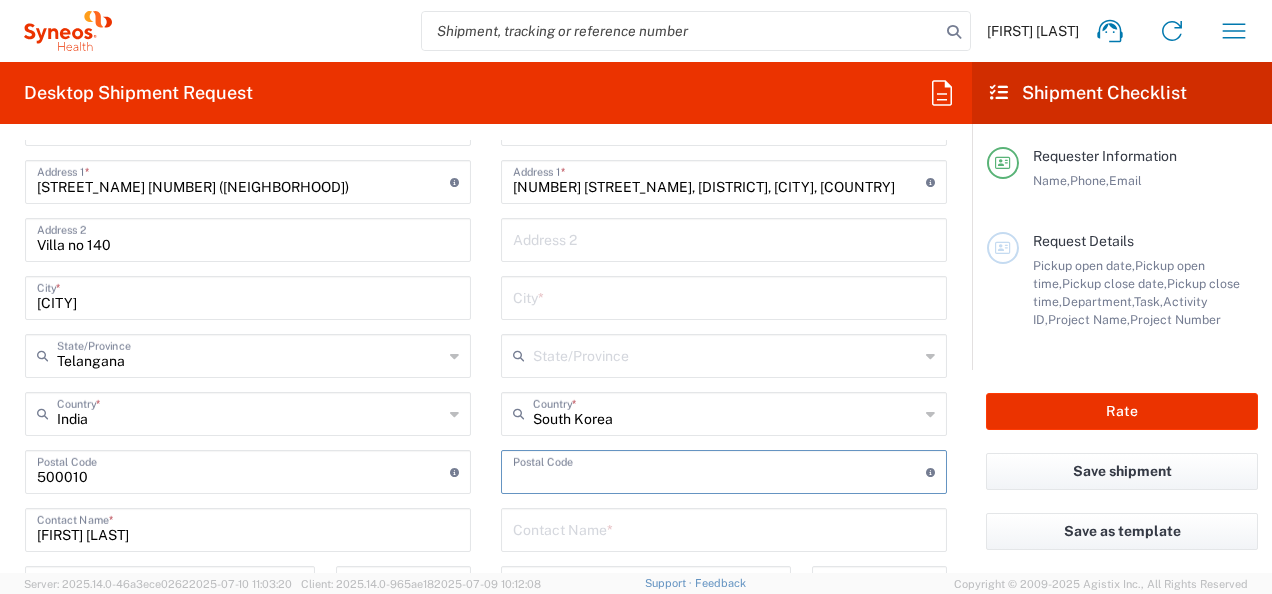 click at bounding box center [719, 470] 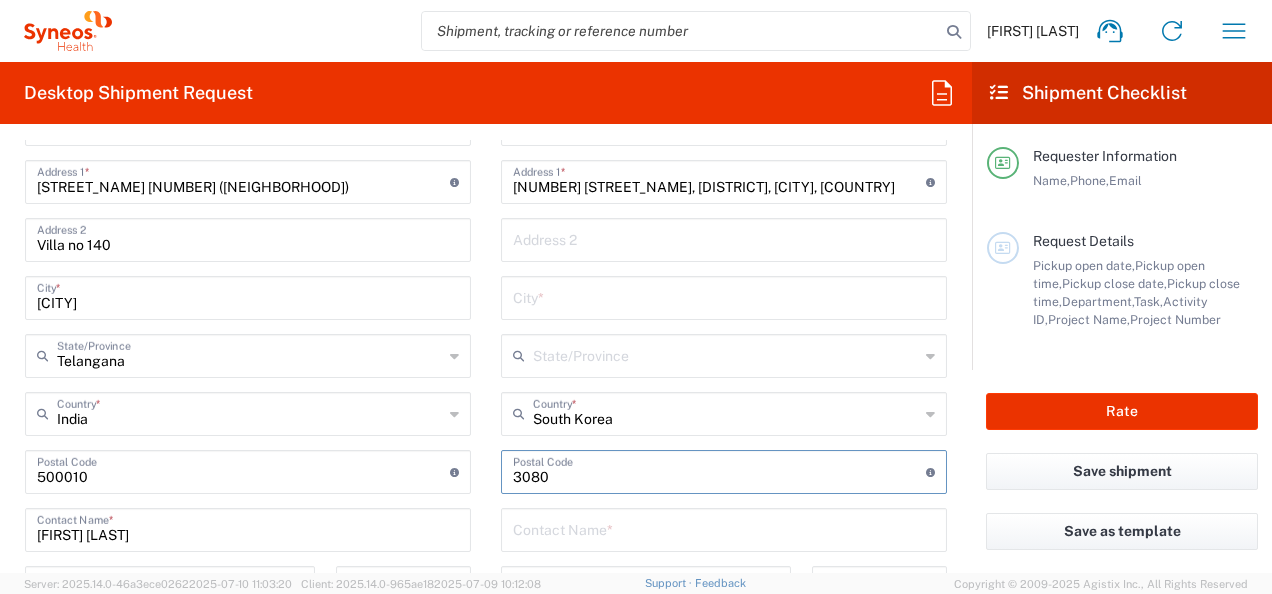 click at bounding box center (719, 470) 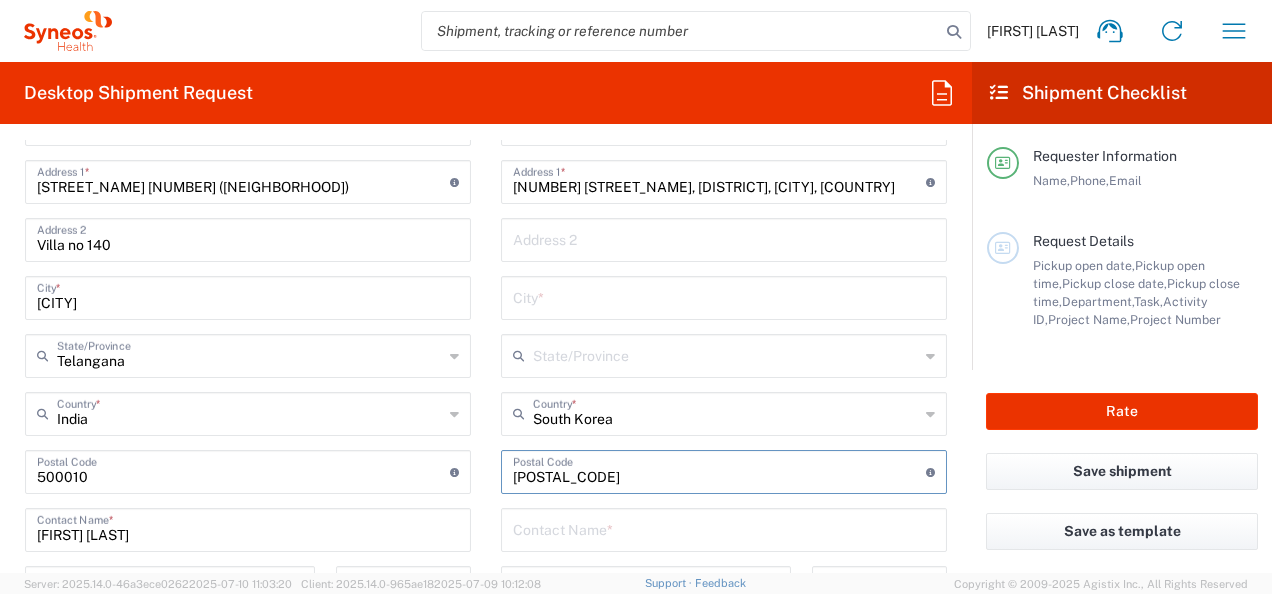 type on "[POSTAL_CODE]" 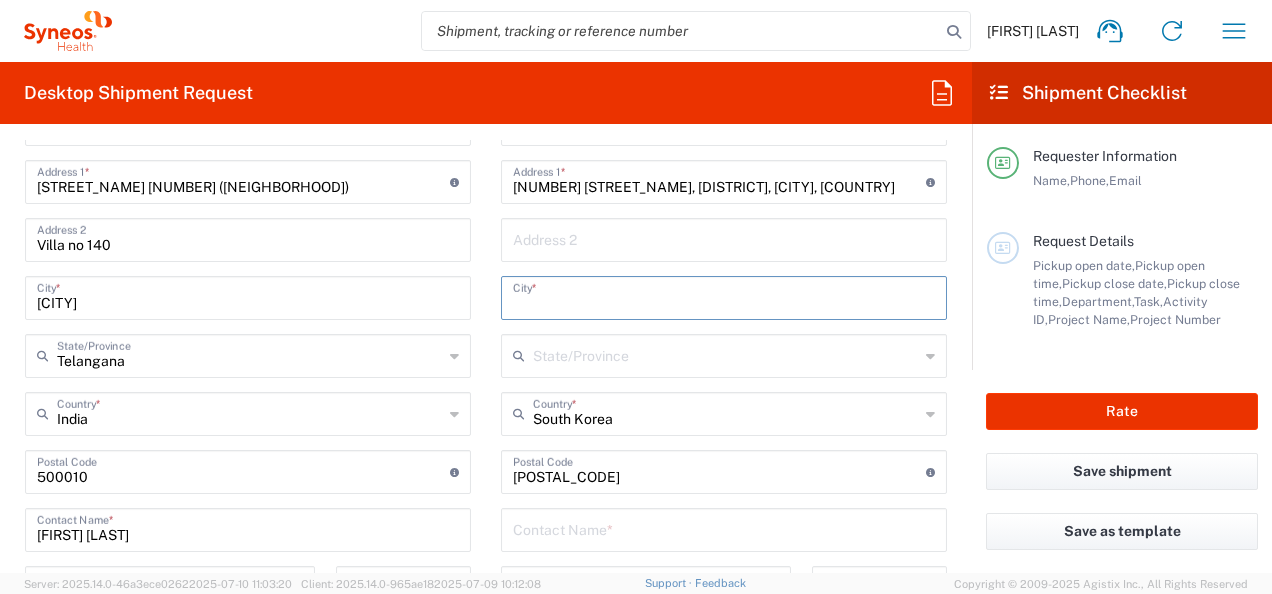 click at bounding box center (724, 296) 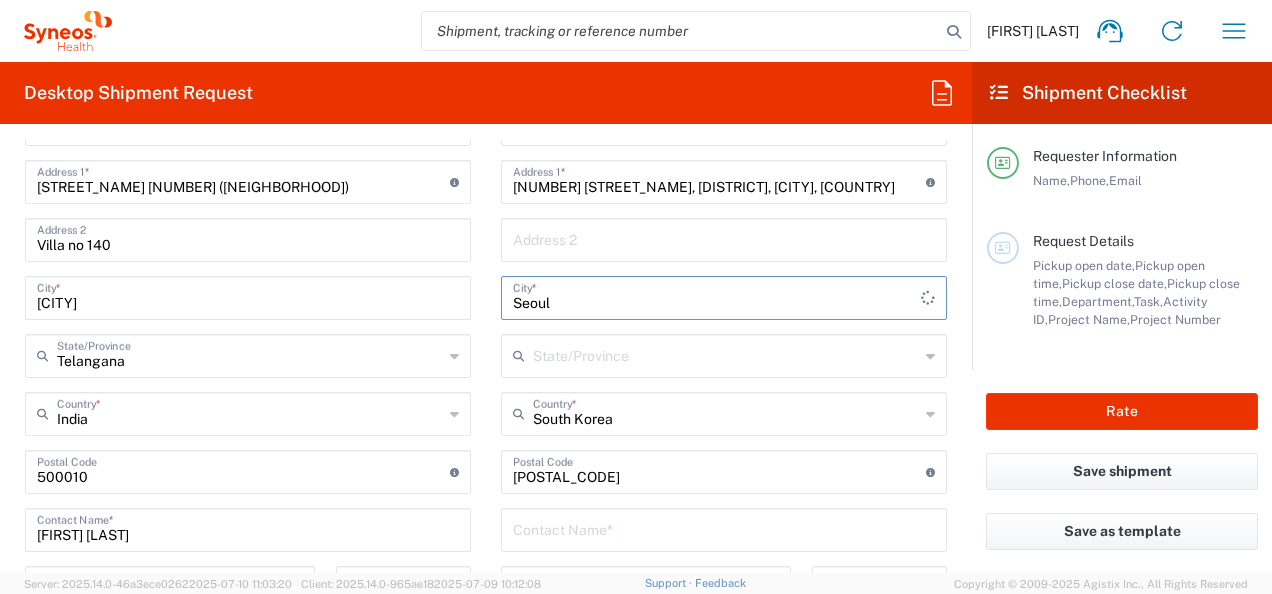 type on "Seoul" 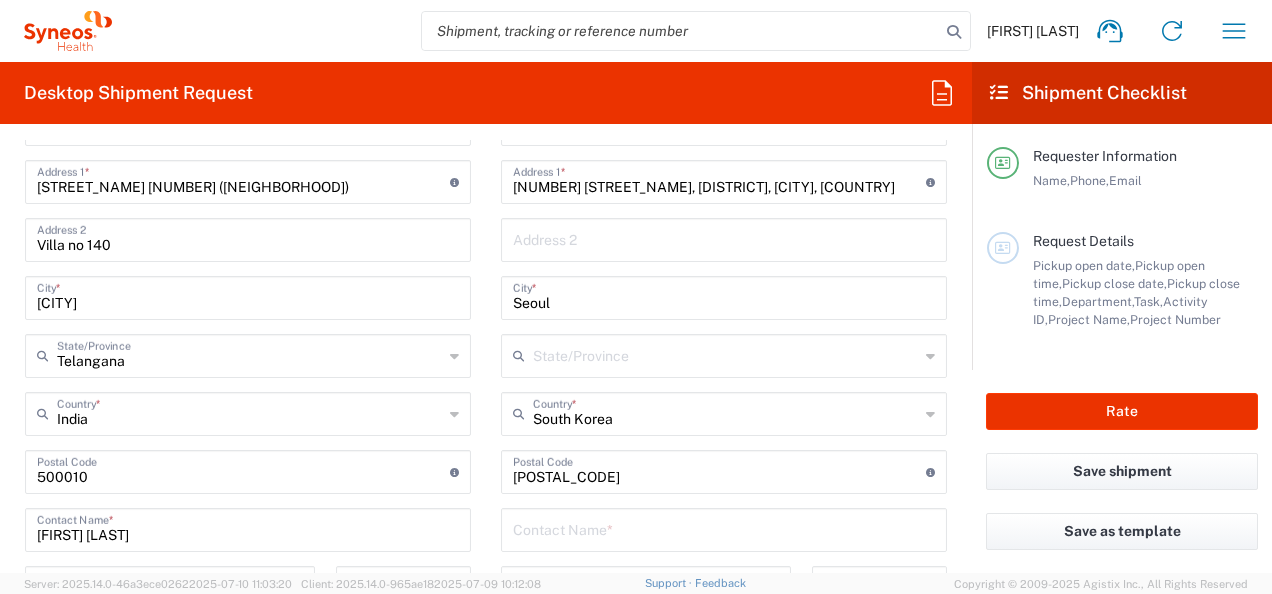click 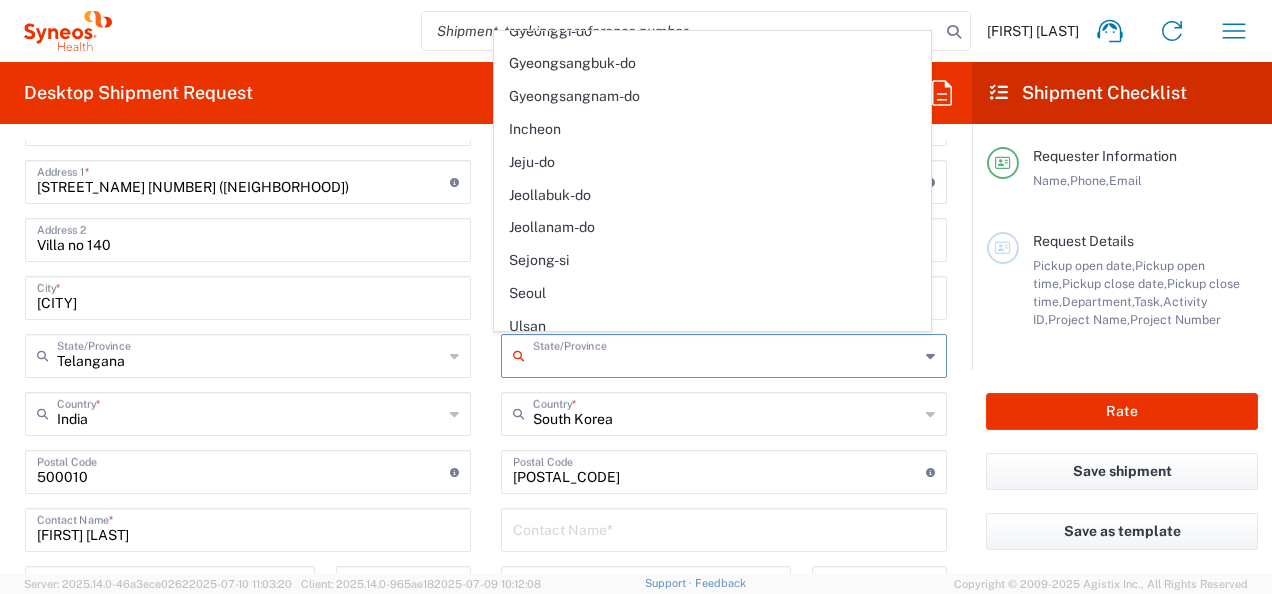 scroll, scrollTop: 0, scrollLeft: 0, axis: both 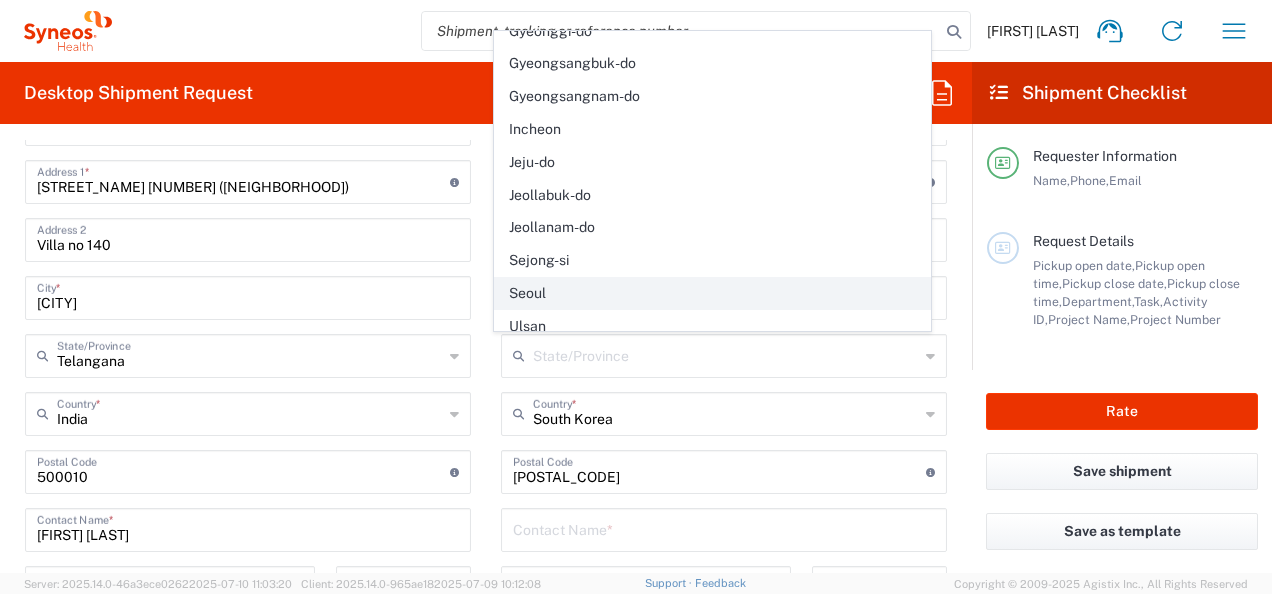 click on "Seoul" 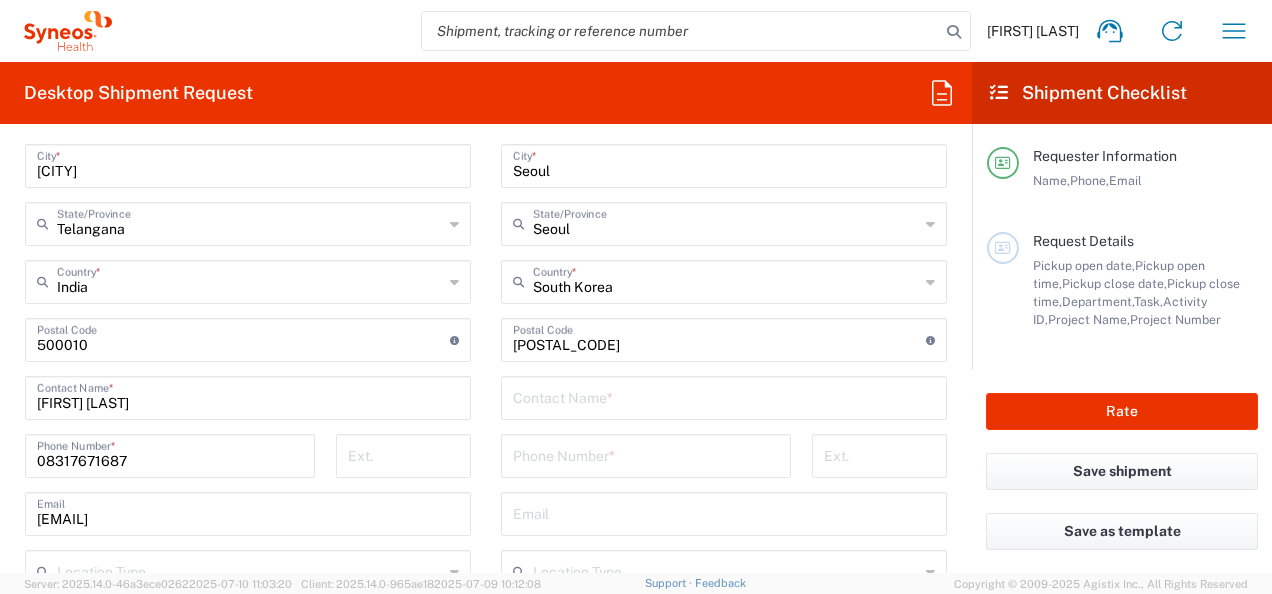 scroll, scrollTop: 1086, scrollLeft: 0, axis: vertical 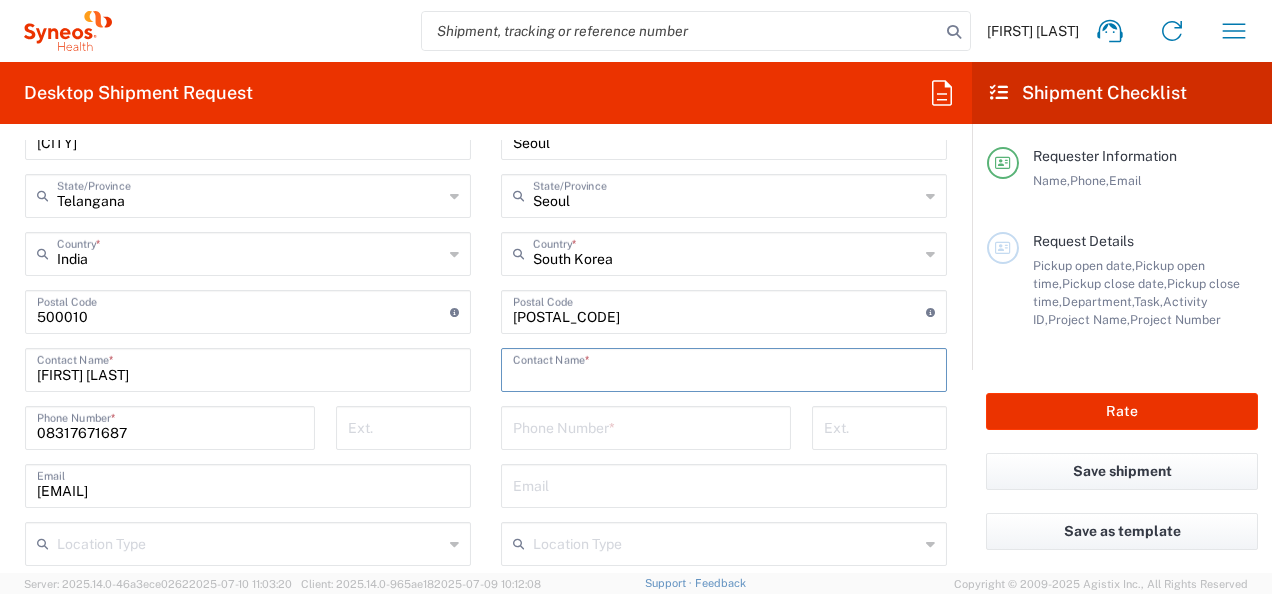 click at bounding box center [724, 368] 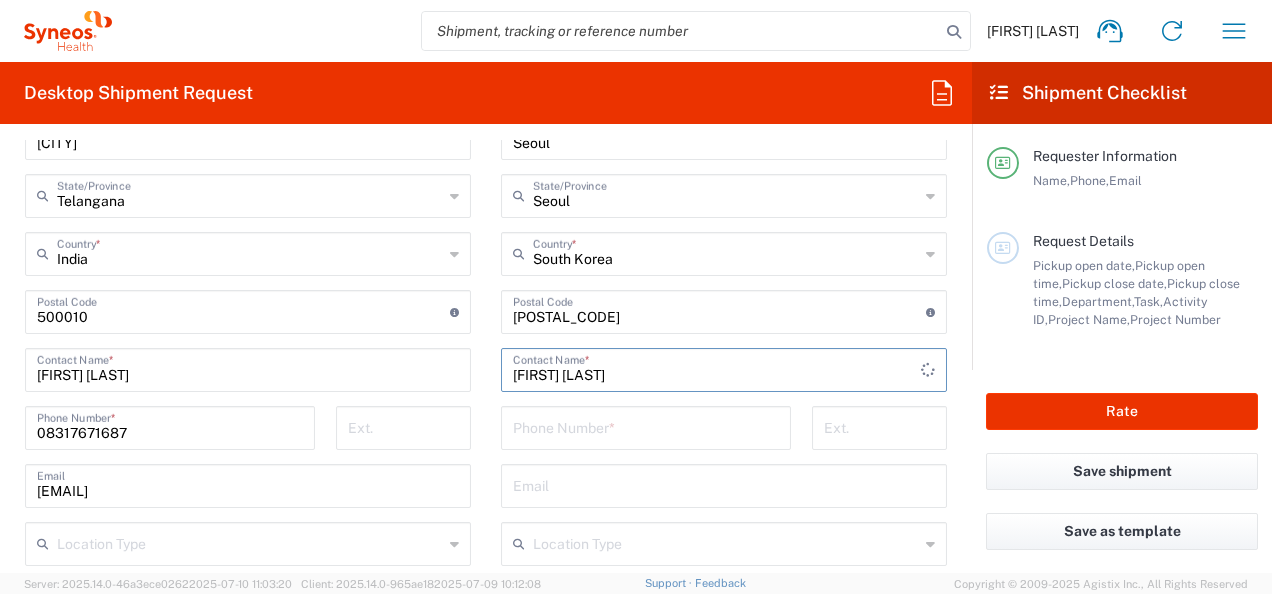 type on "[FIRST] [LAST]" 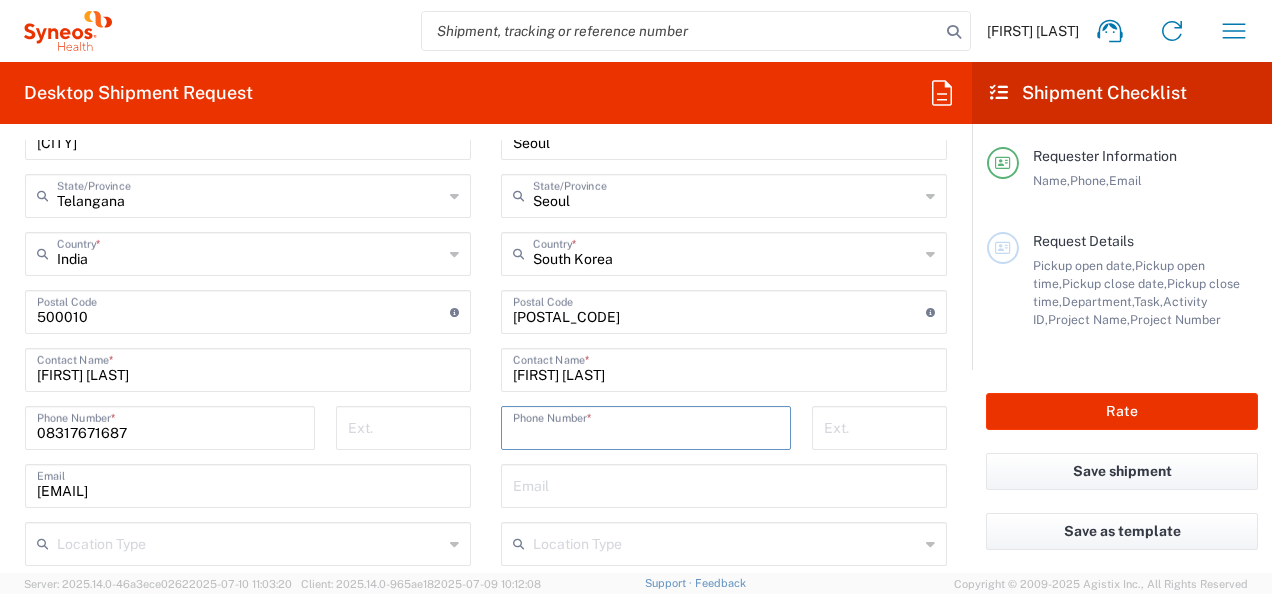 click at bounding box center [646, 426] 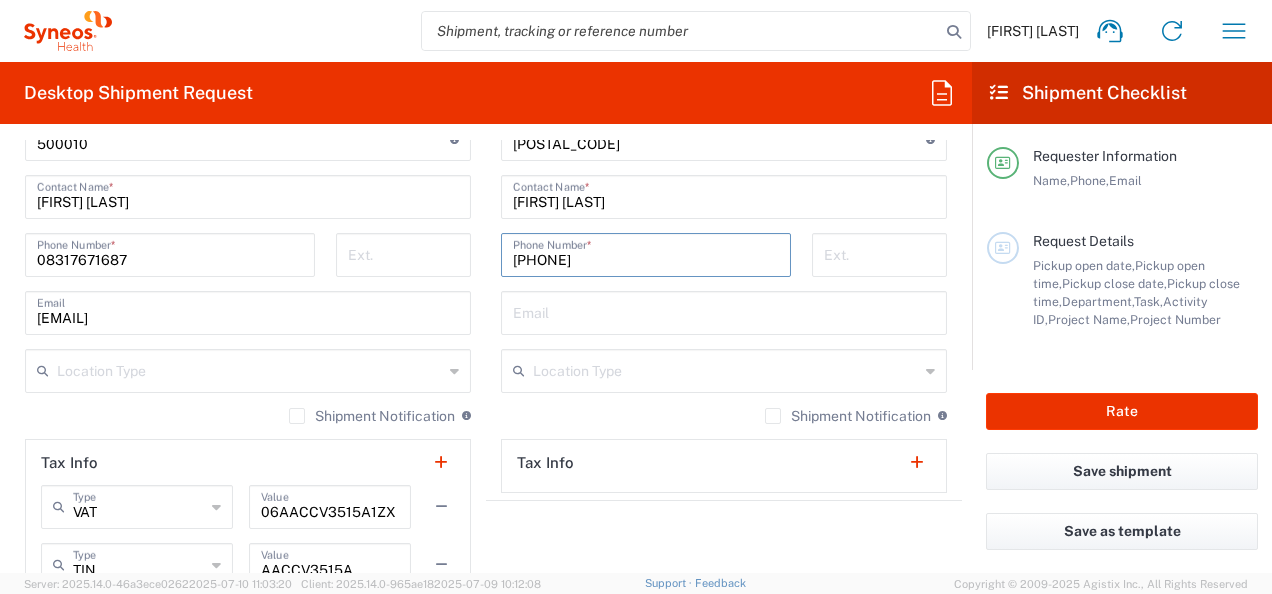 scroll, scrollTop: 1299, scrollLeft: 0, axis: vertical 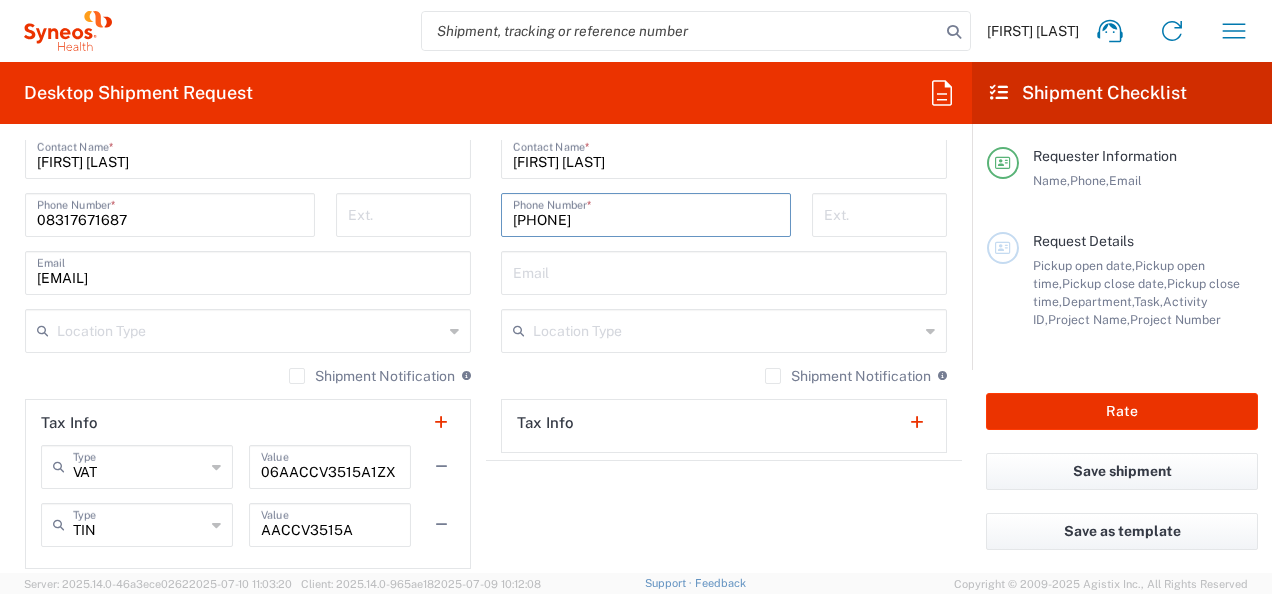 type on "[PHONE]" 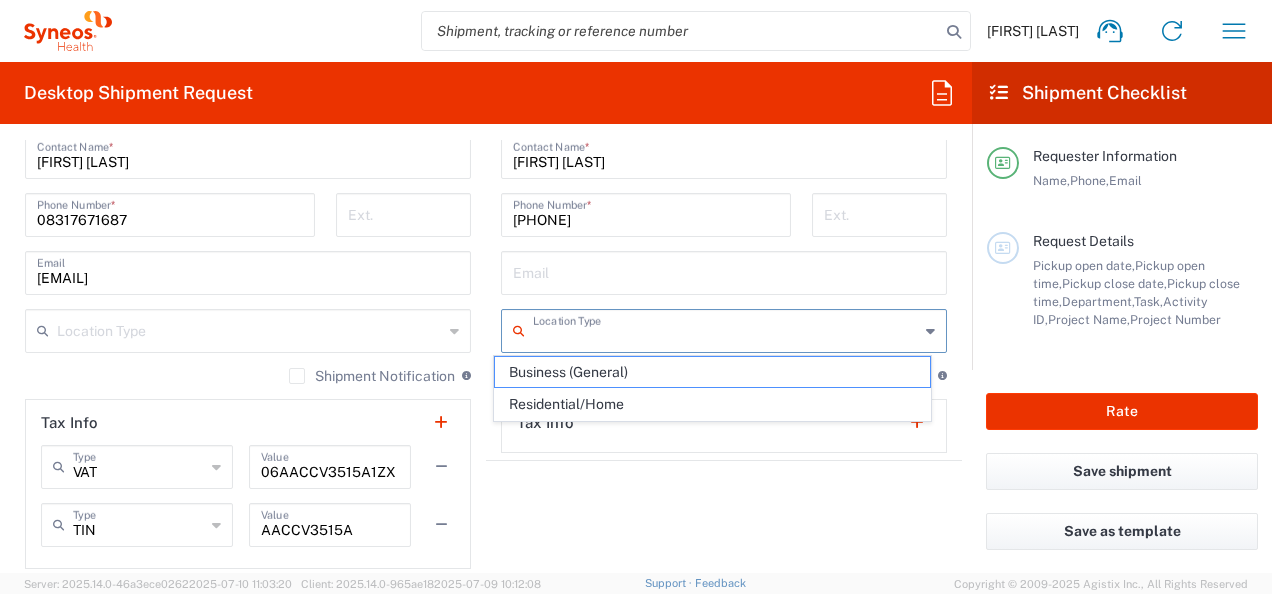 click at bounding box center (726, 329) 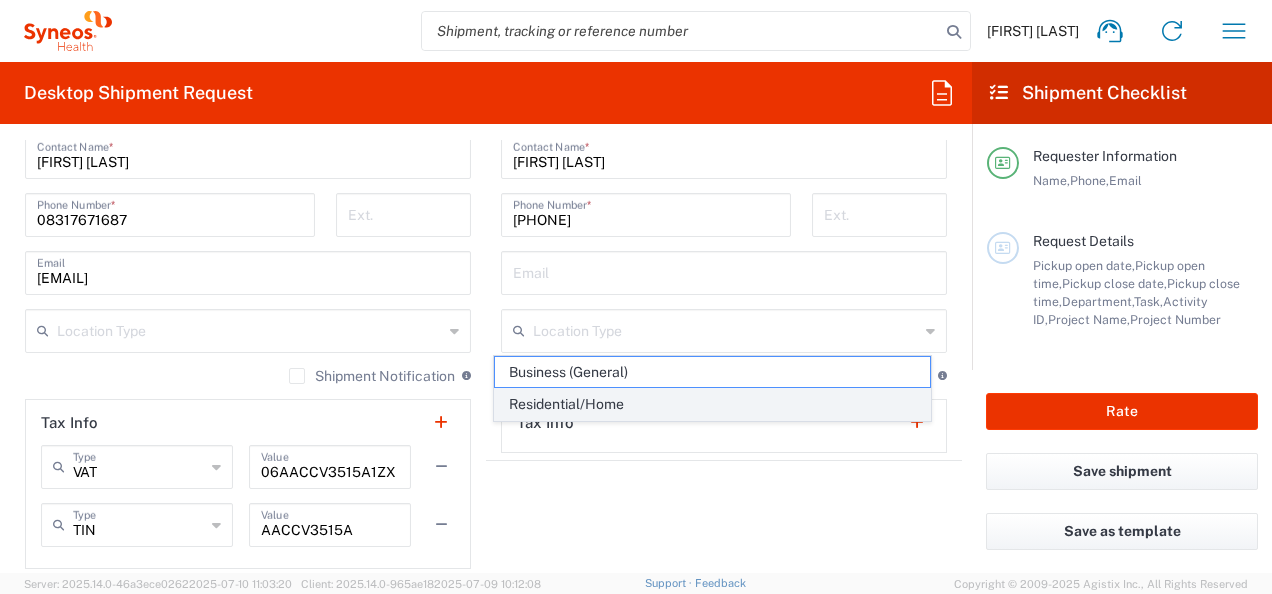 click on "Residential/Home" 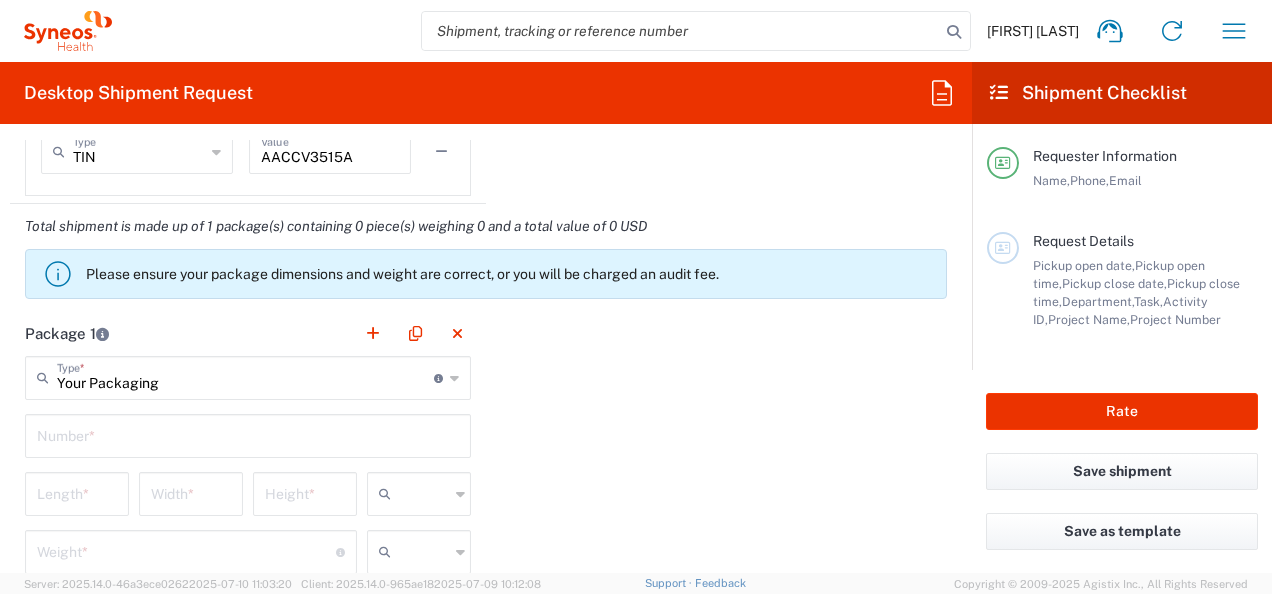 scroll, scrollTop: 1726, scrollLeft: 0, axis: vertical 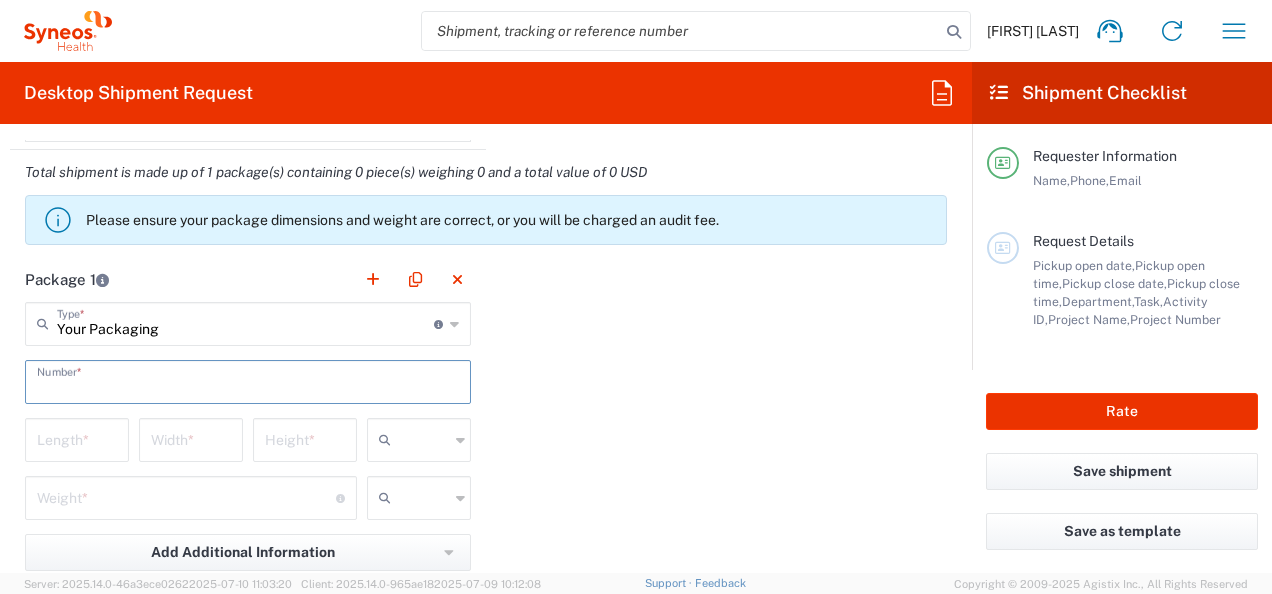 click at bounding box center (248, 380) 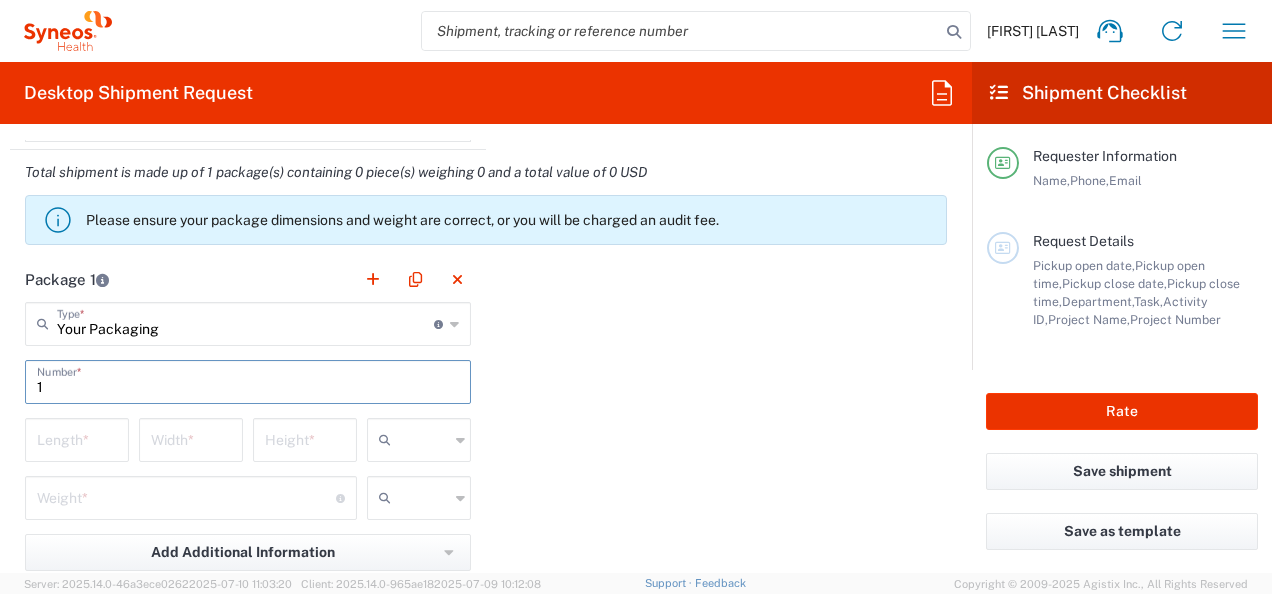 type on "1" 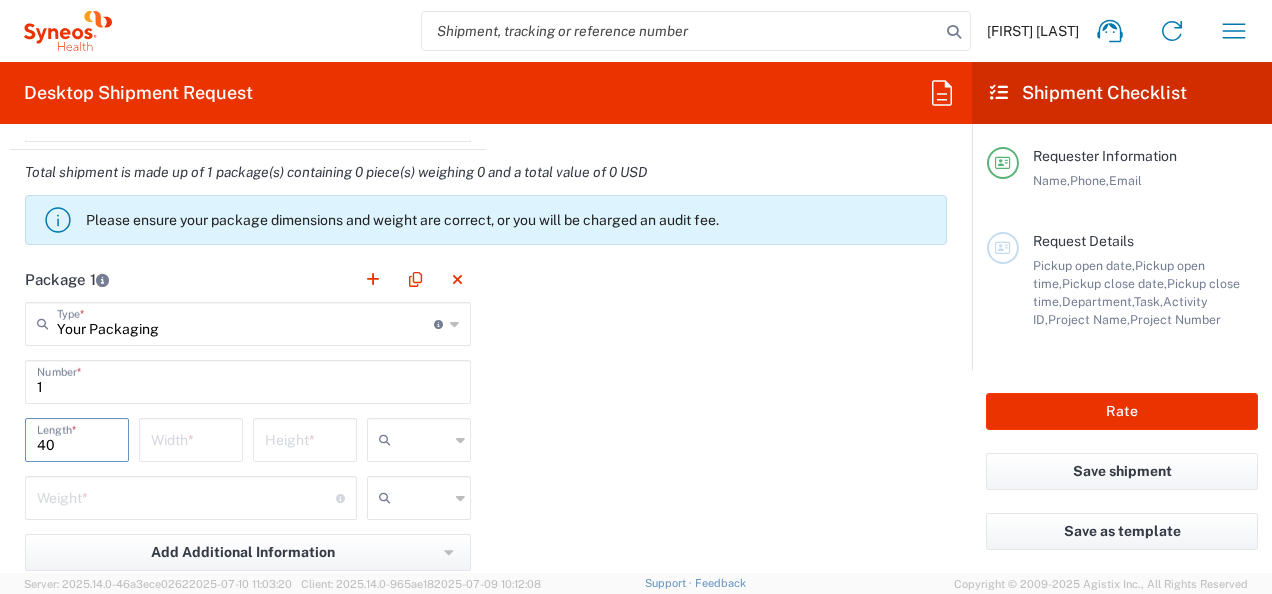 type on "40" 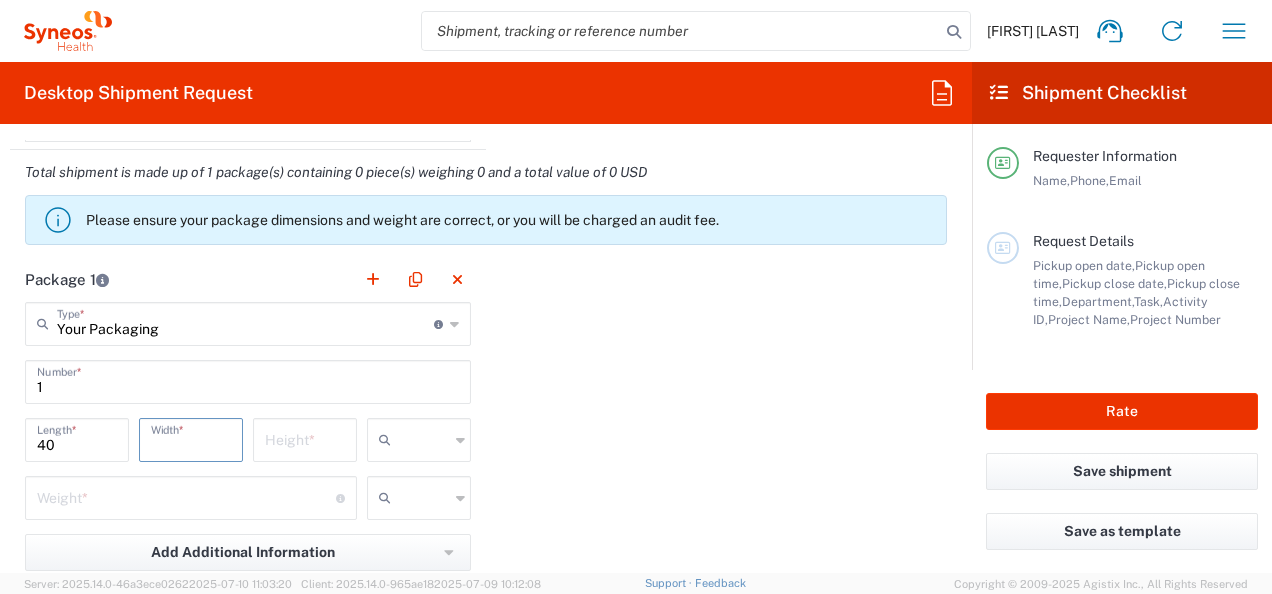 click at bounding box center [191, 438] 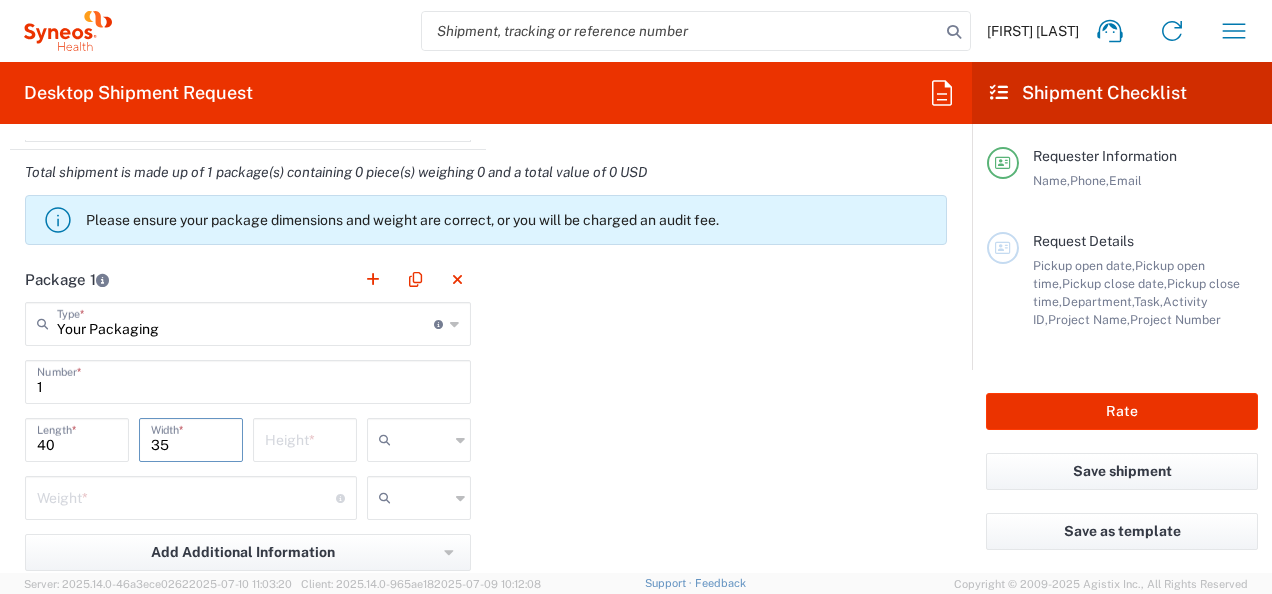 type on "35" 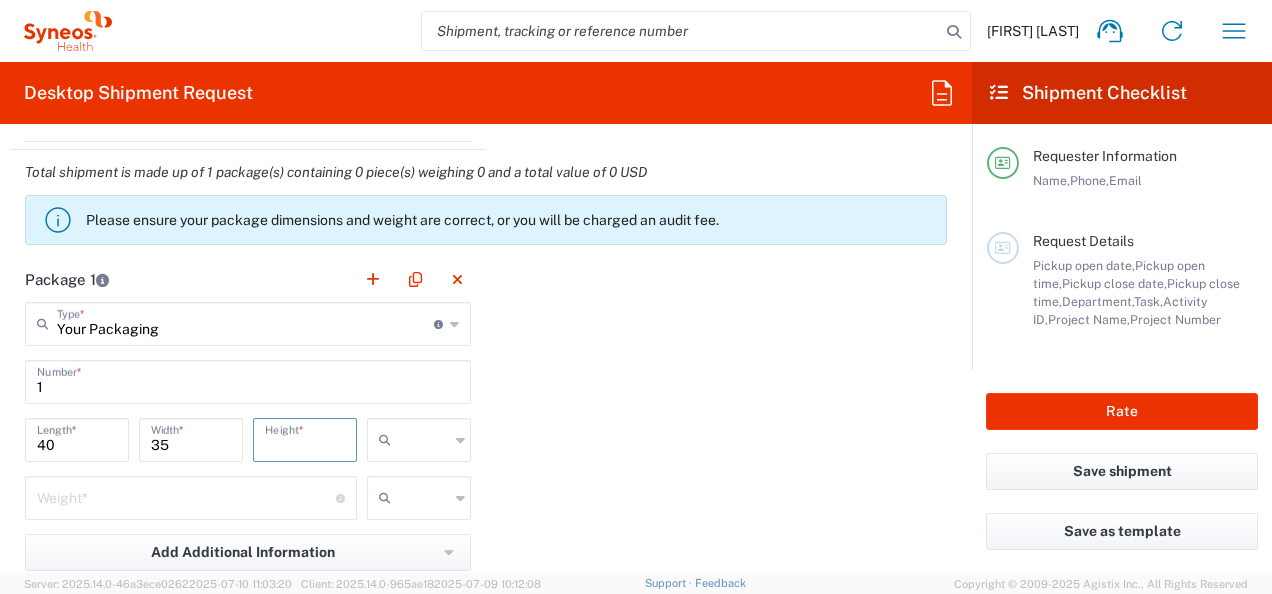 click at bounding box center [305, 438] 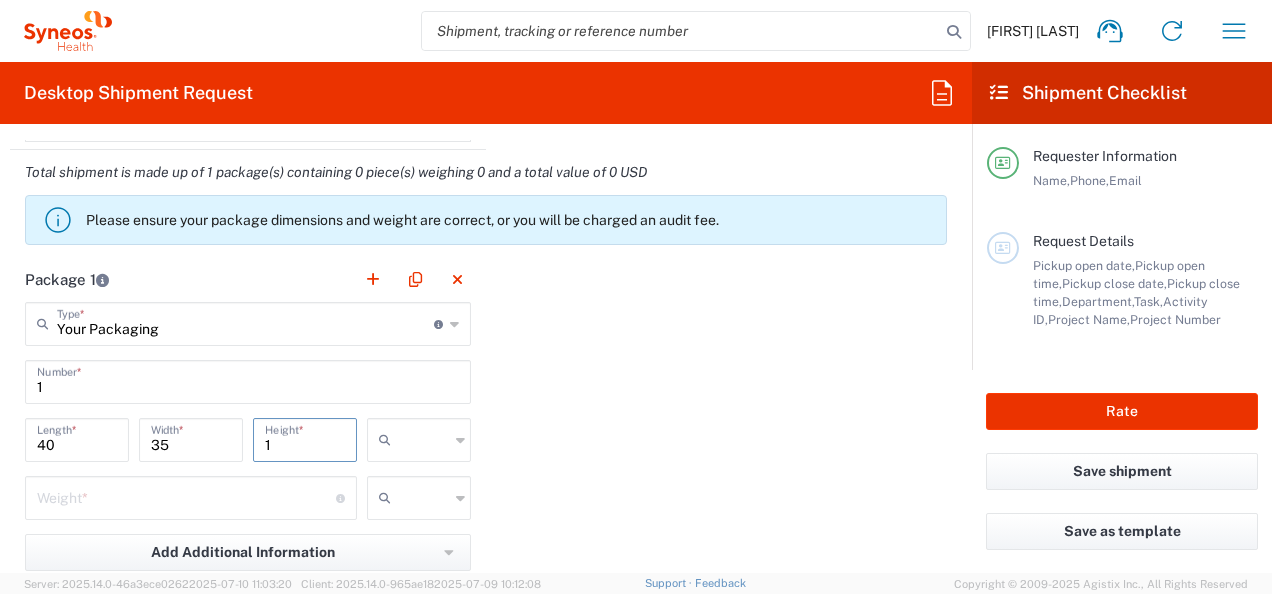 type on "1" 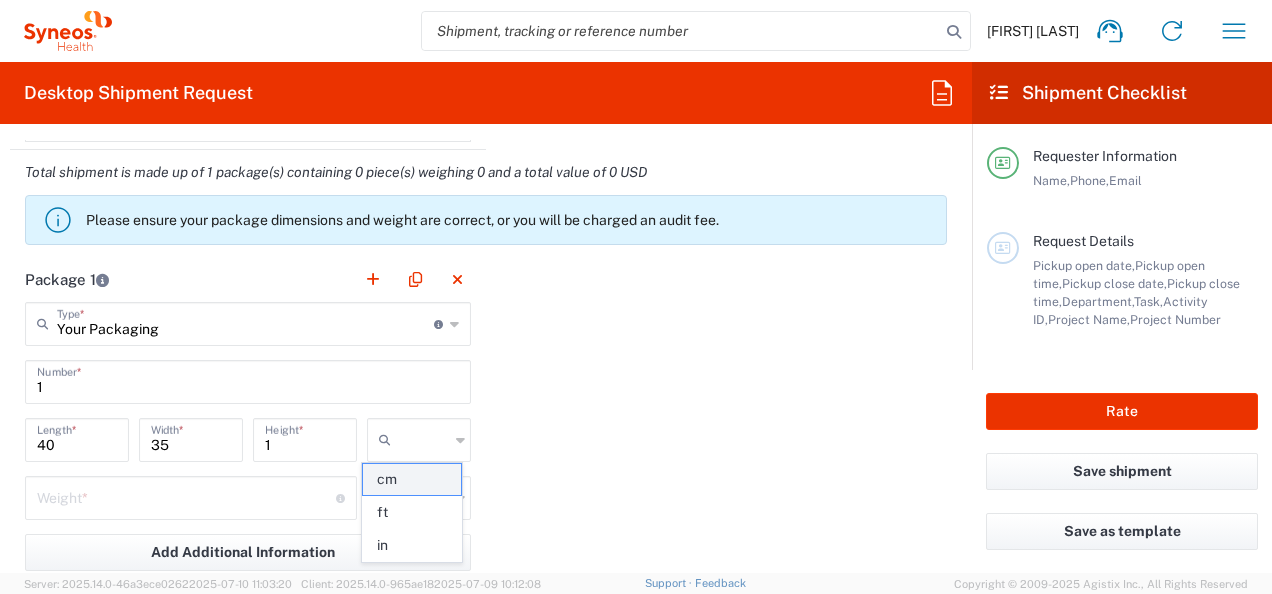 click on "cm" 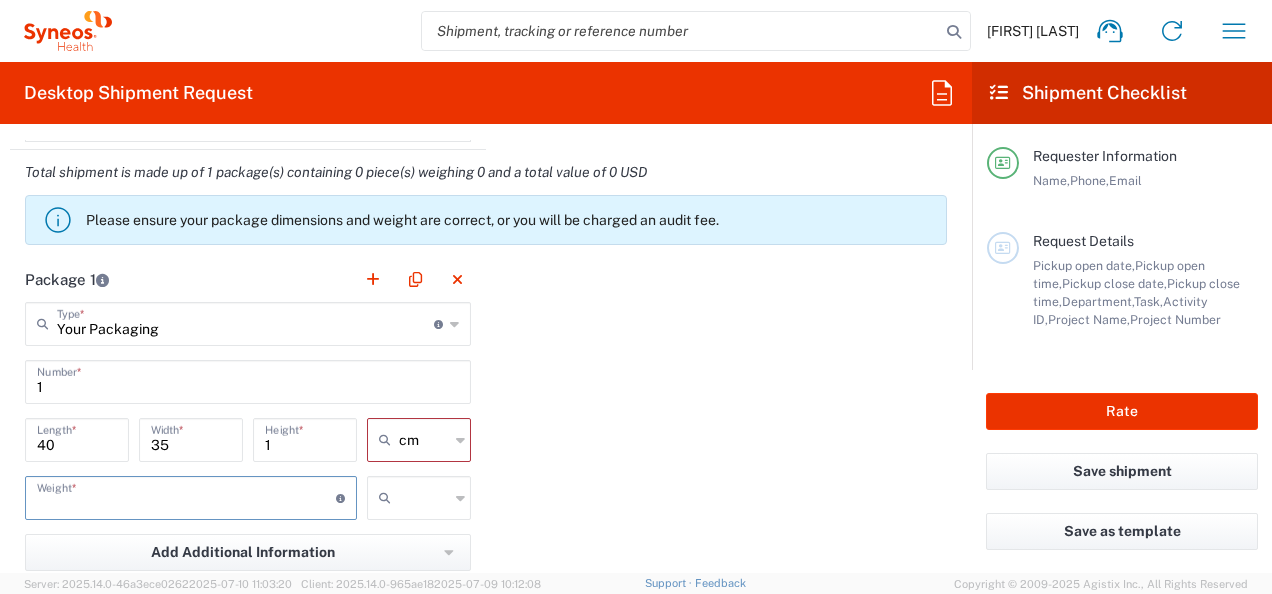 click at bounding box center [186, 496] 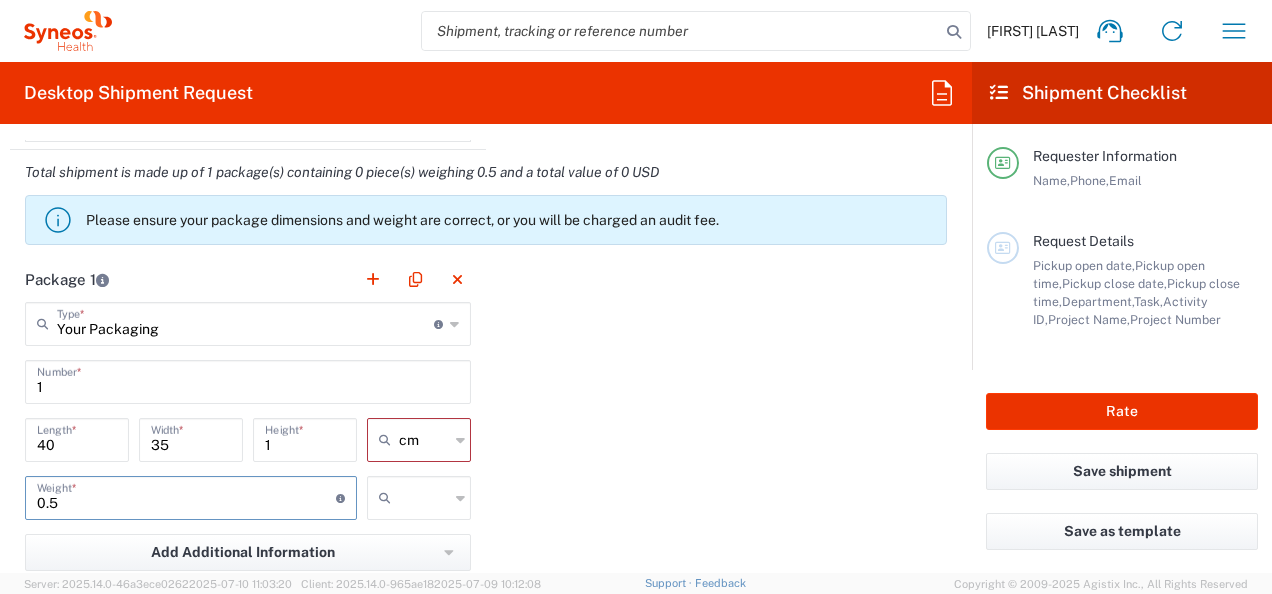 type on "0.5" 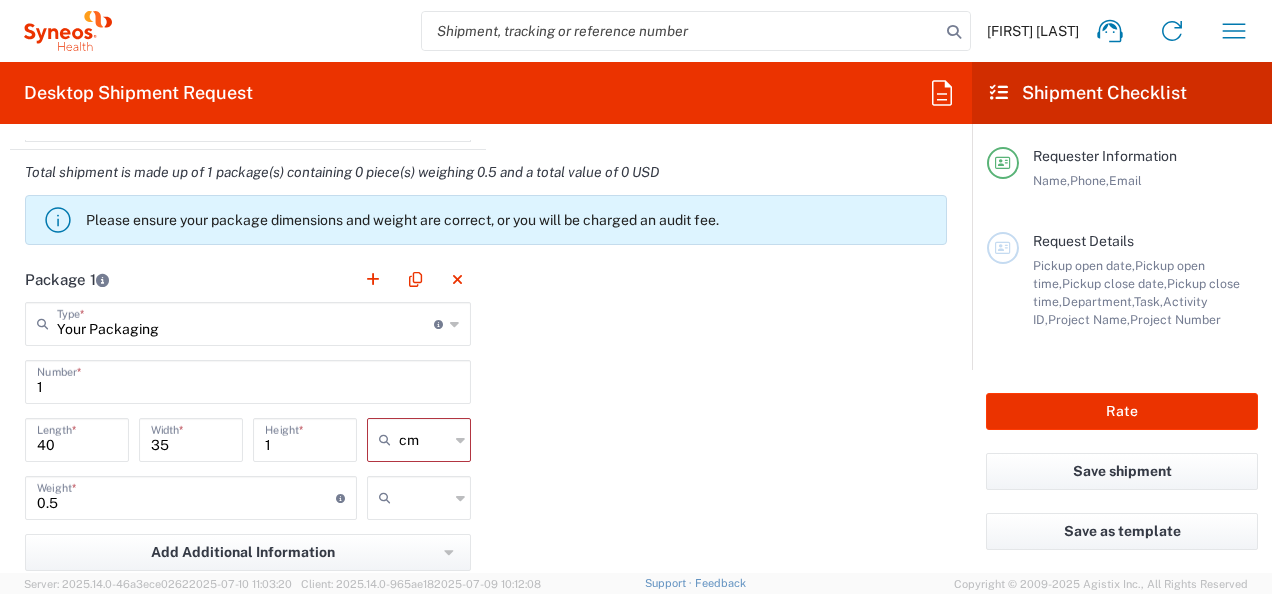 click 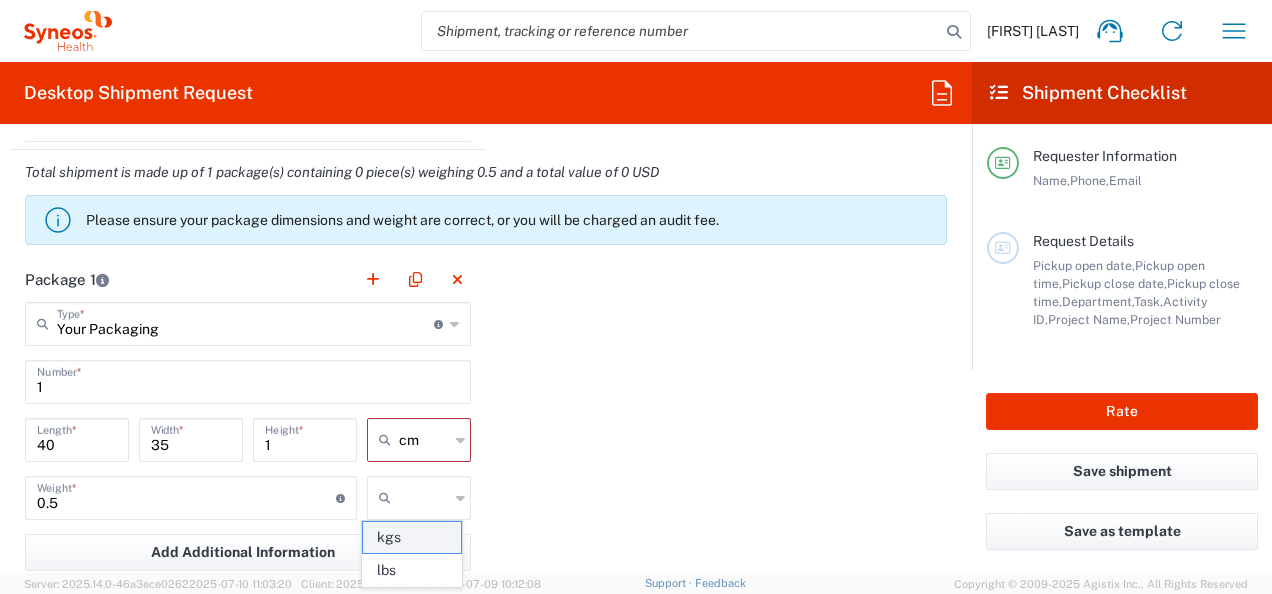 click on "kgs" 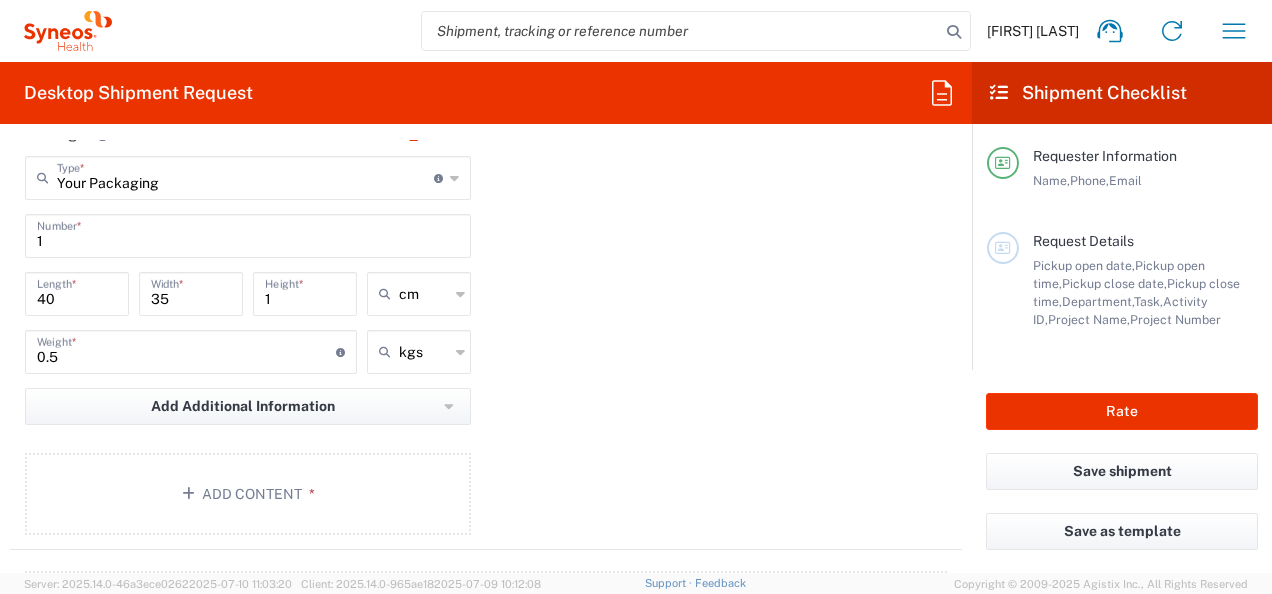 scroll, scrollTop: 1992, scrollLeft: 0, axis: vertical 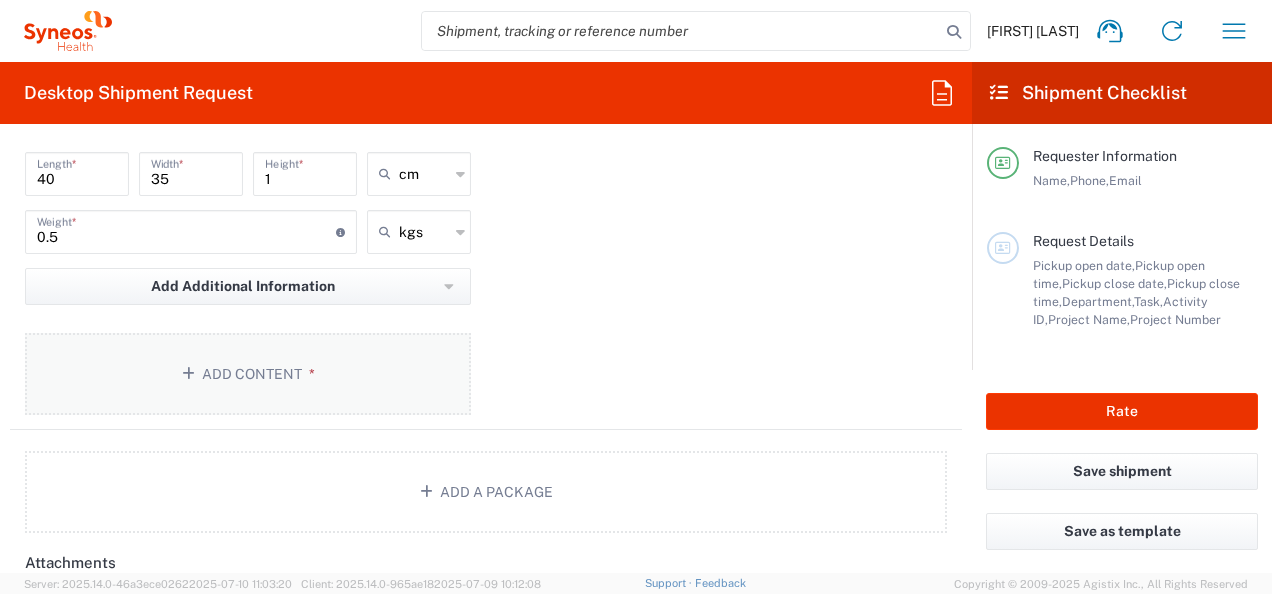 click on "Add Content *" 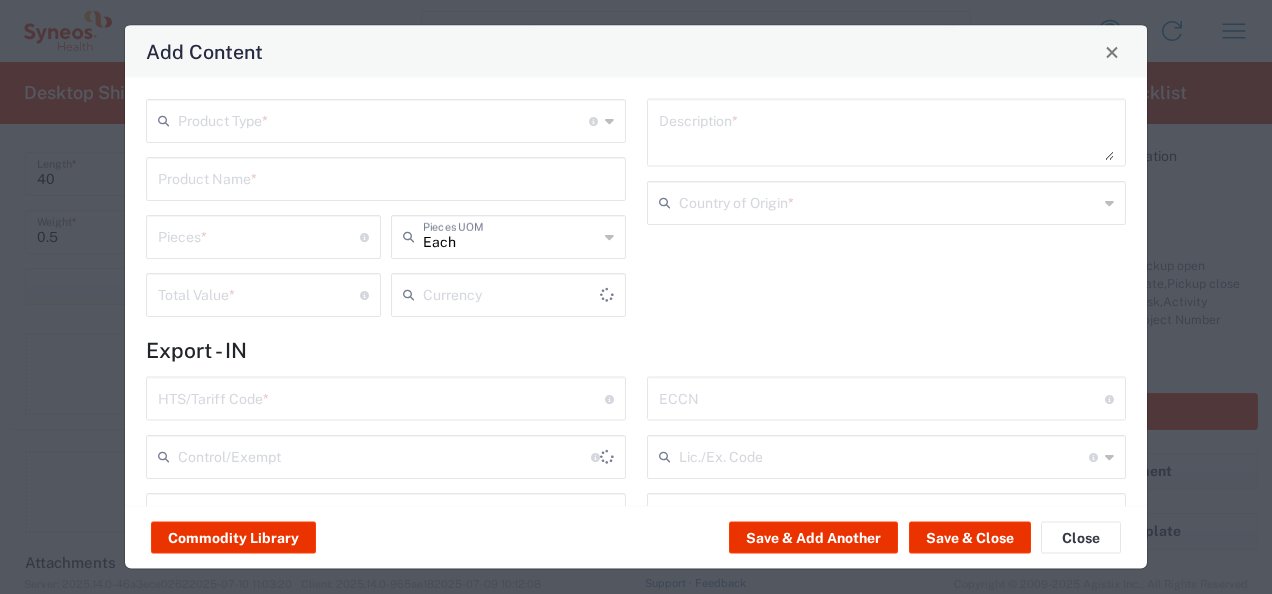 type on "US Dollar" 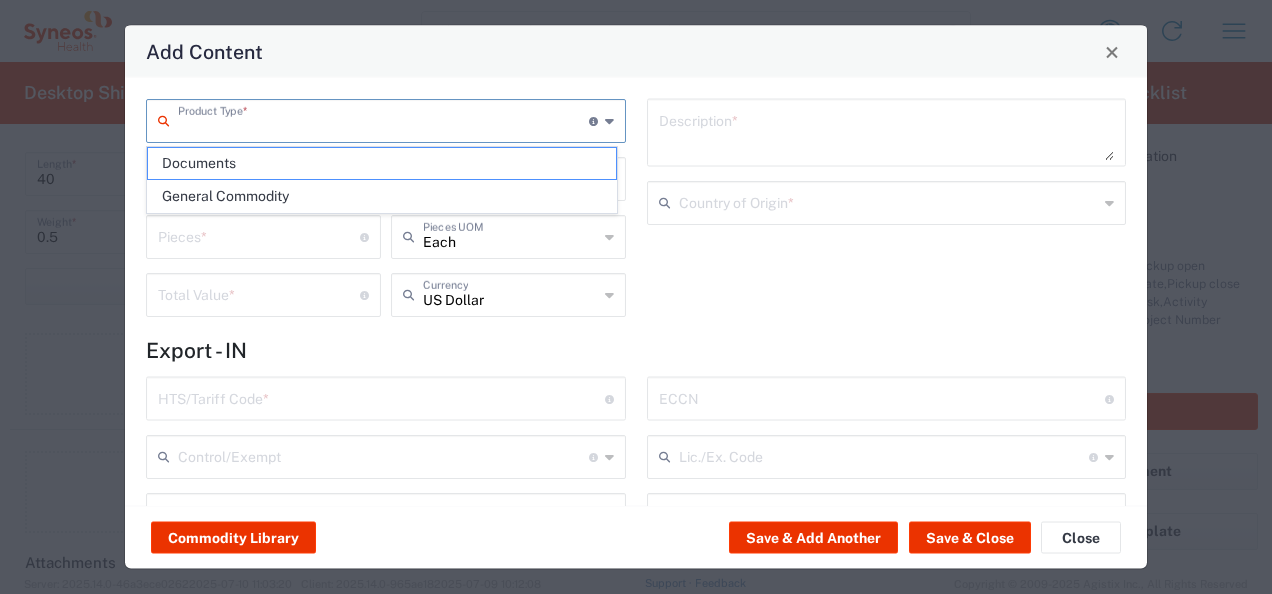 click at bounding box center (383, 119) 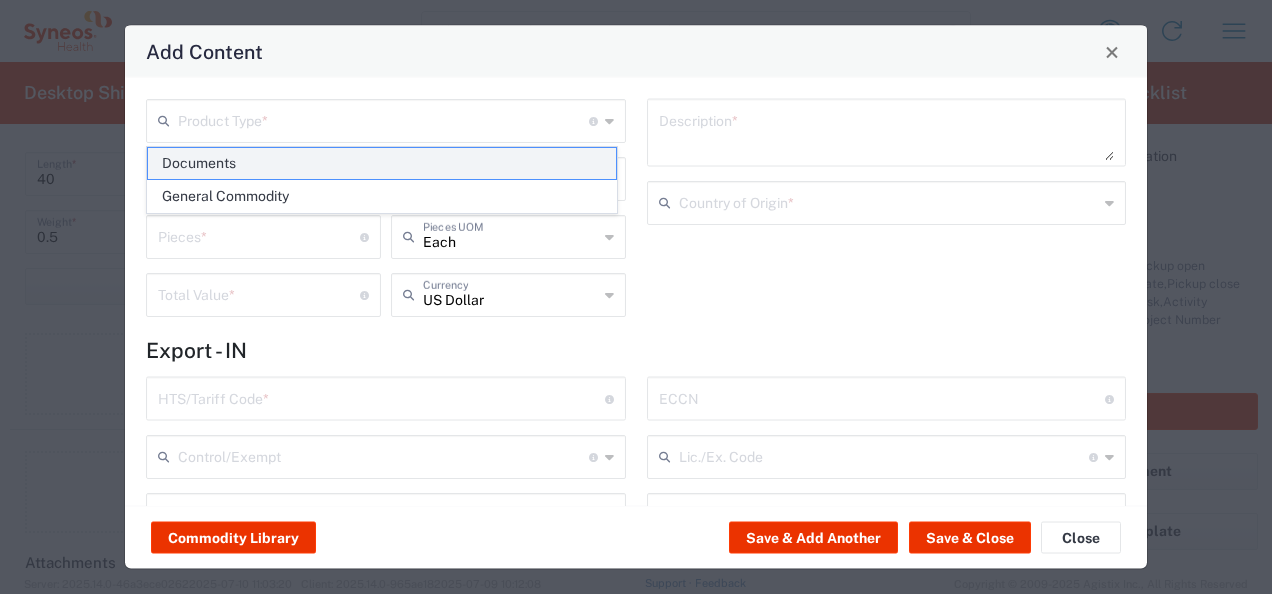 click on "Documents" 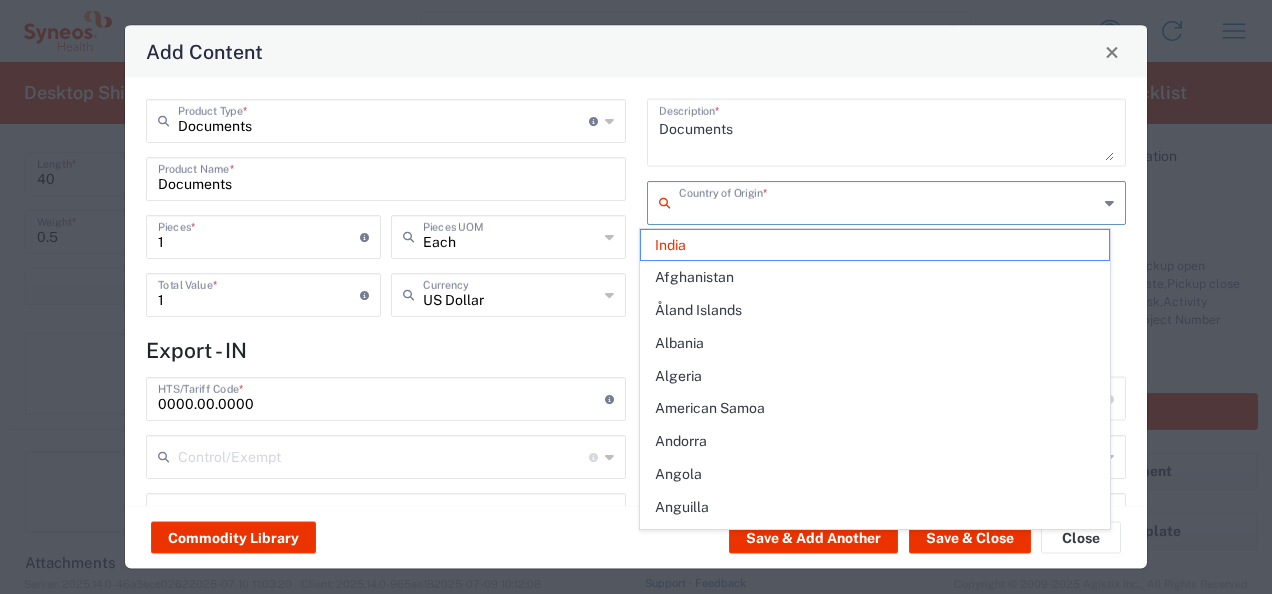 click at bounding box center (889, 201) 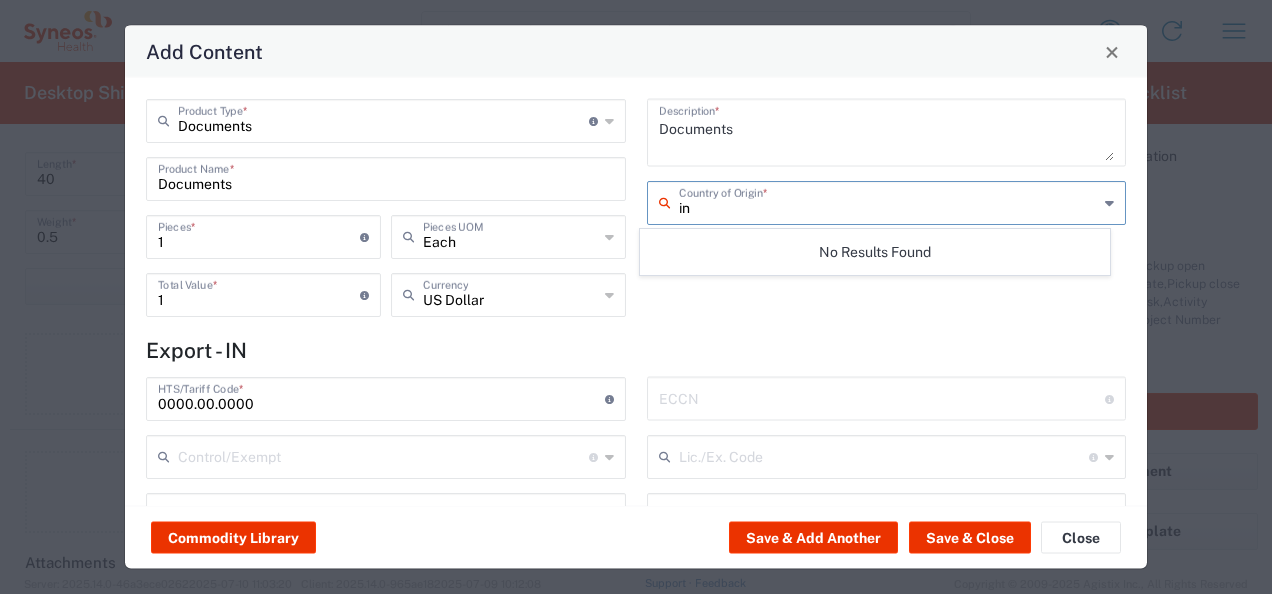 type on "i" 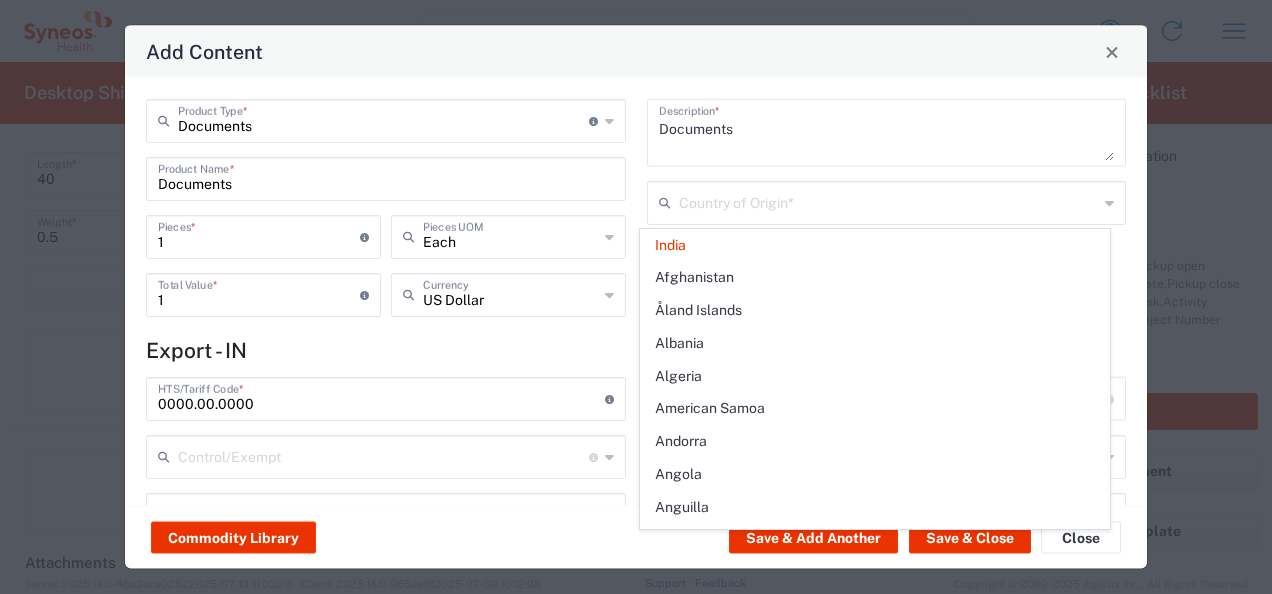 click on "Documents  Product Name  *" 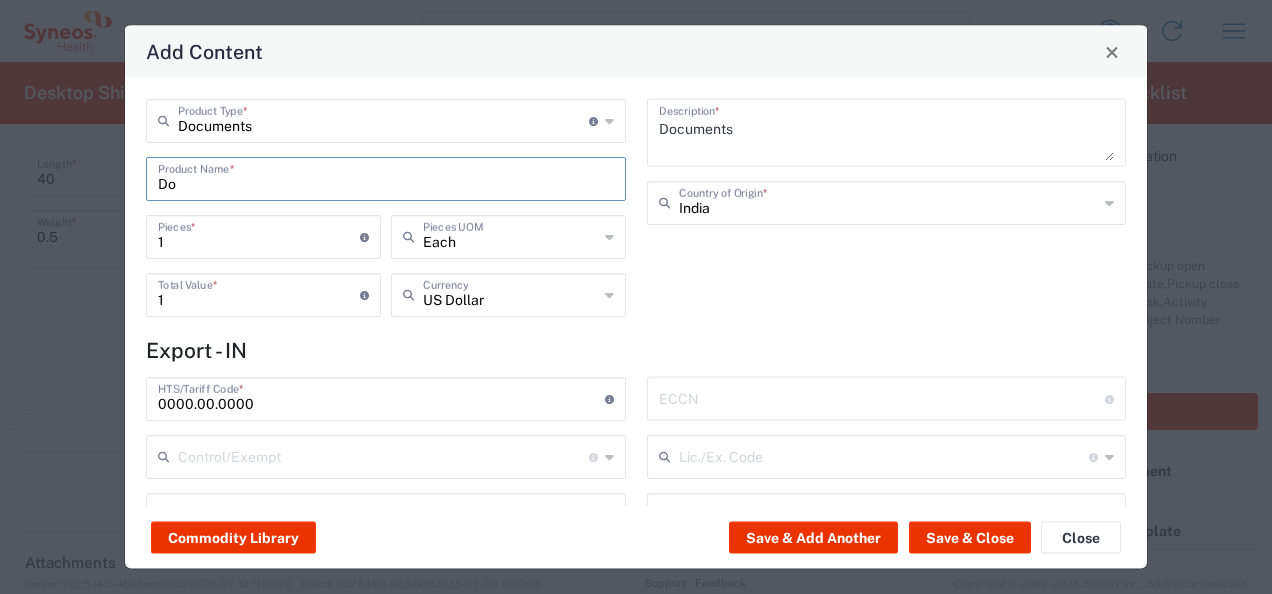 type on "D" 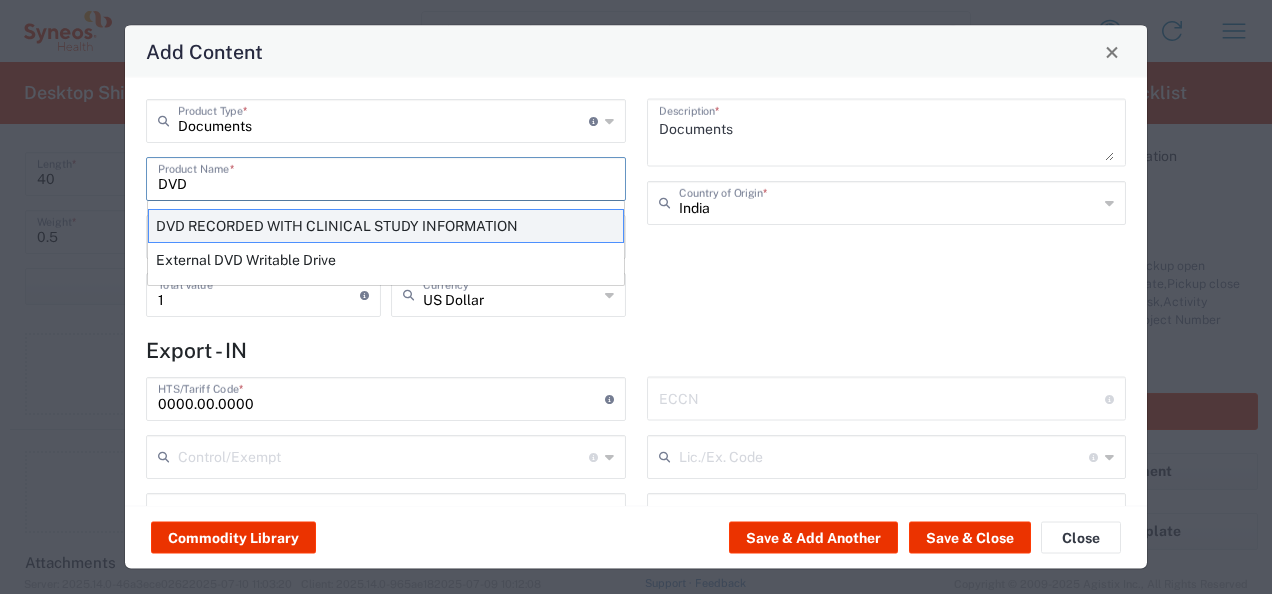 click on "DVD RECORDED WITH CLINICAL STUDY INFORMATION" at bounding box center [386, 226] 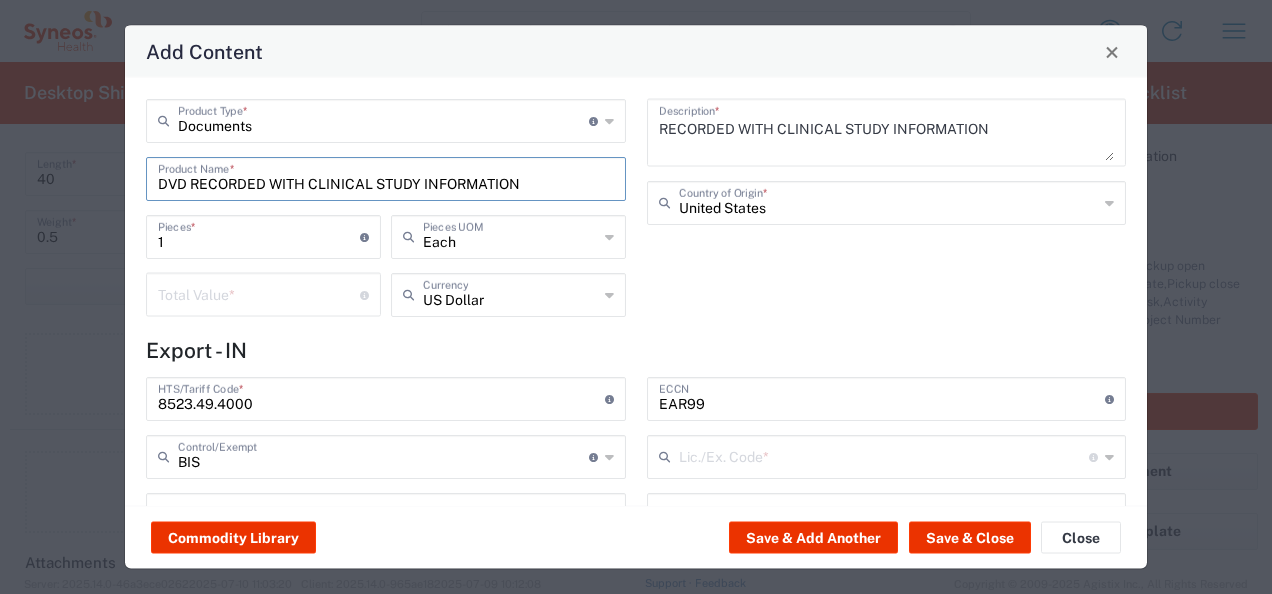 type on "NLR - No License Required" 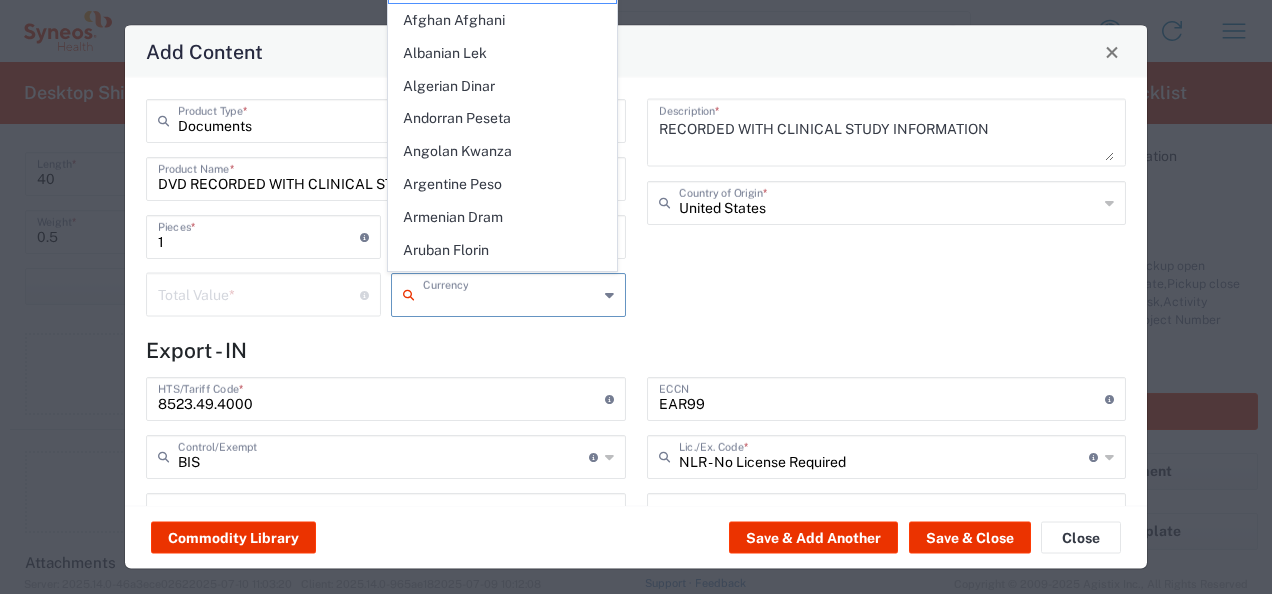 click at bounding box center (510, 293) 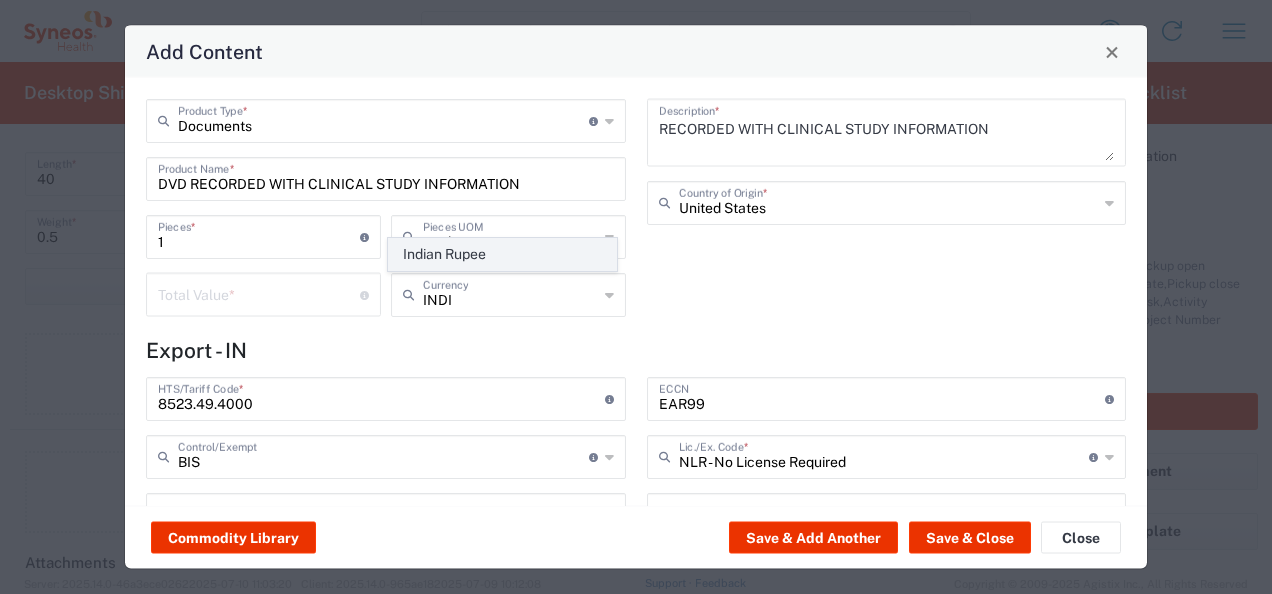 click on "Indian Rupee" 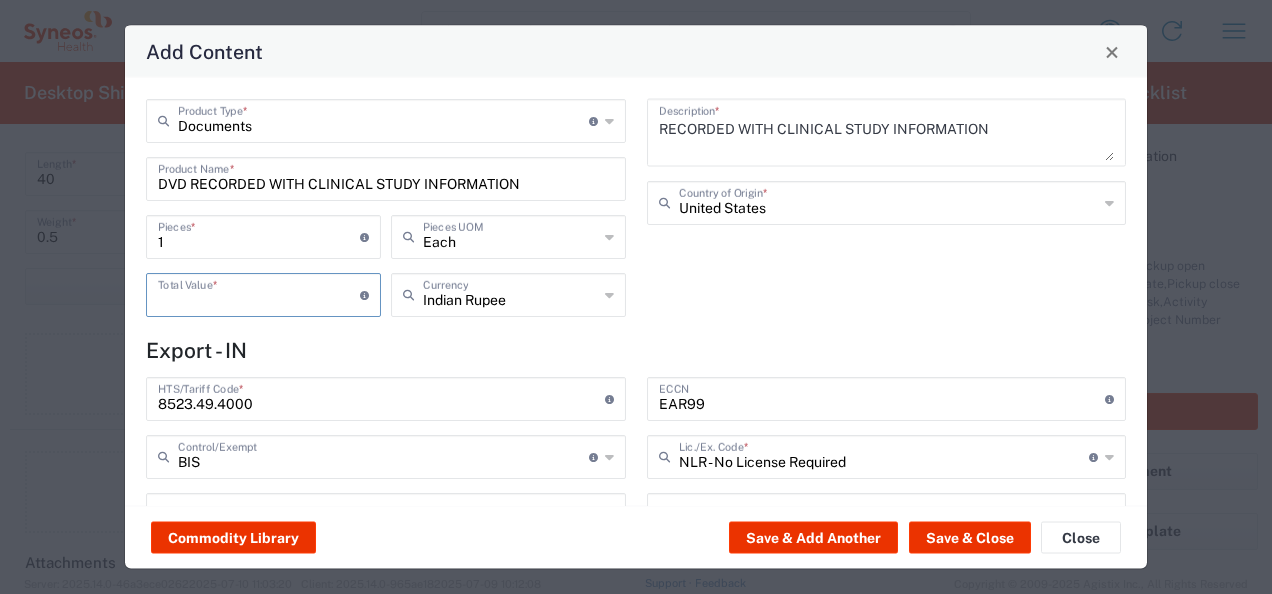 click at bounding box center (259, 293) 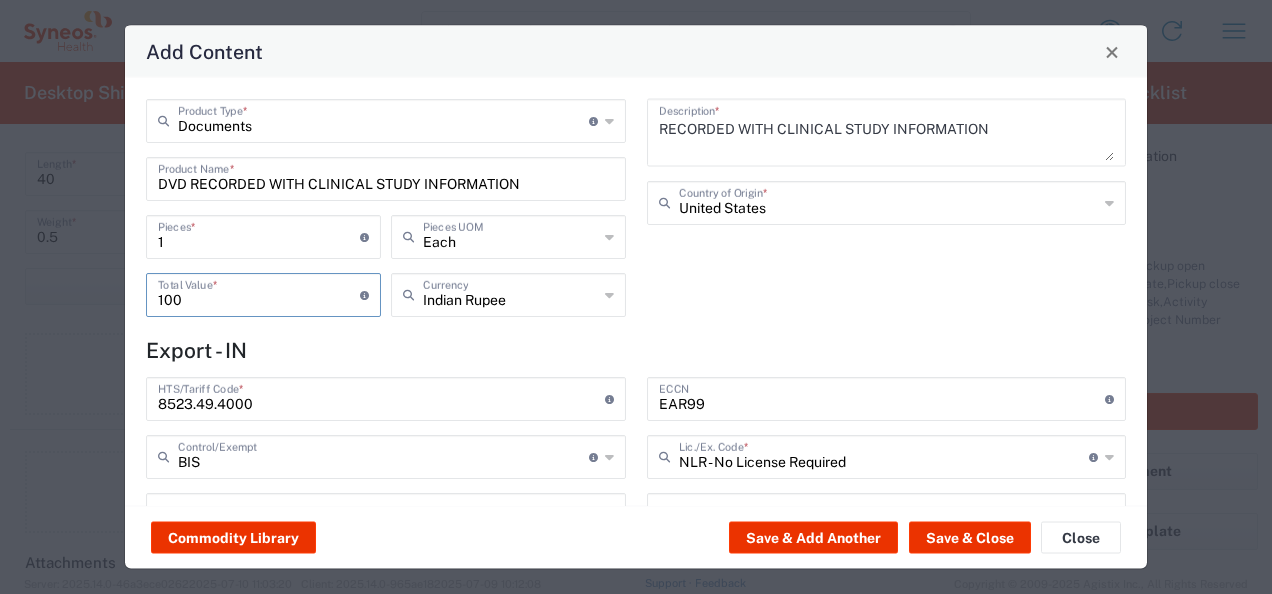 type on "100" 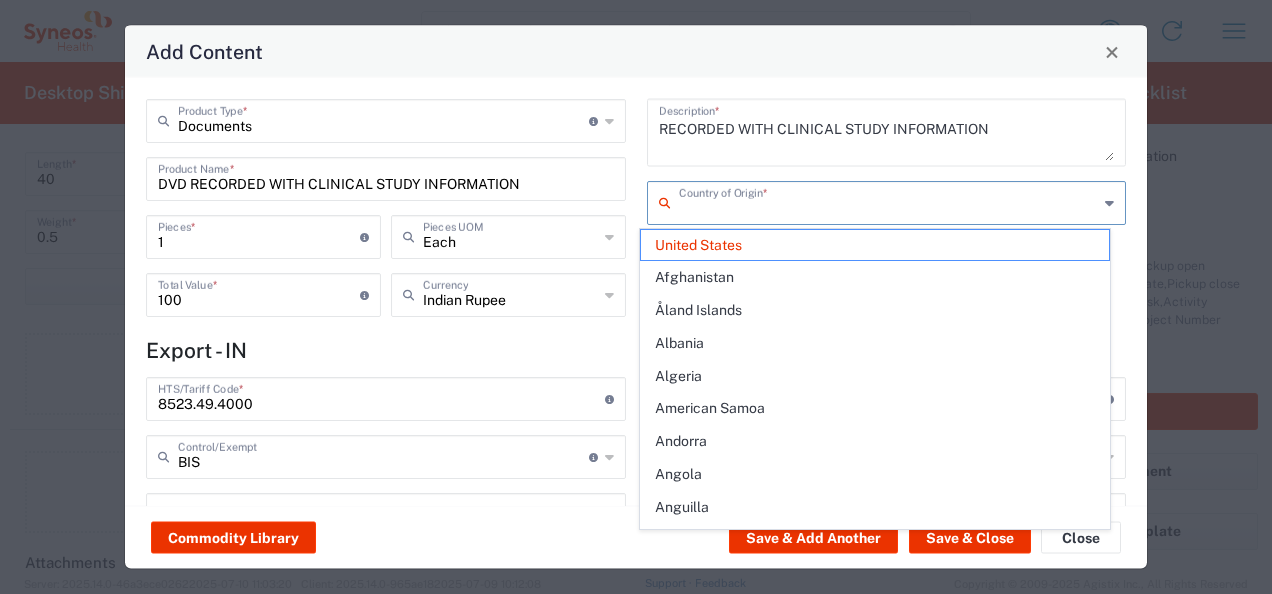 click at bounding box center (889, 201) 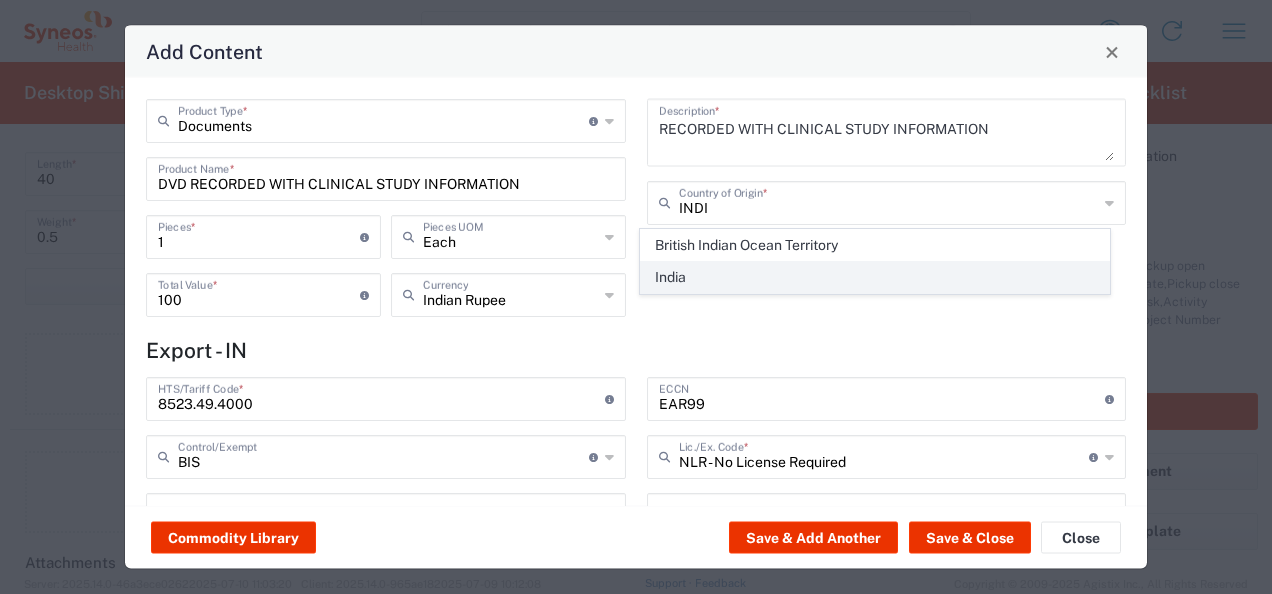 click on "India" 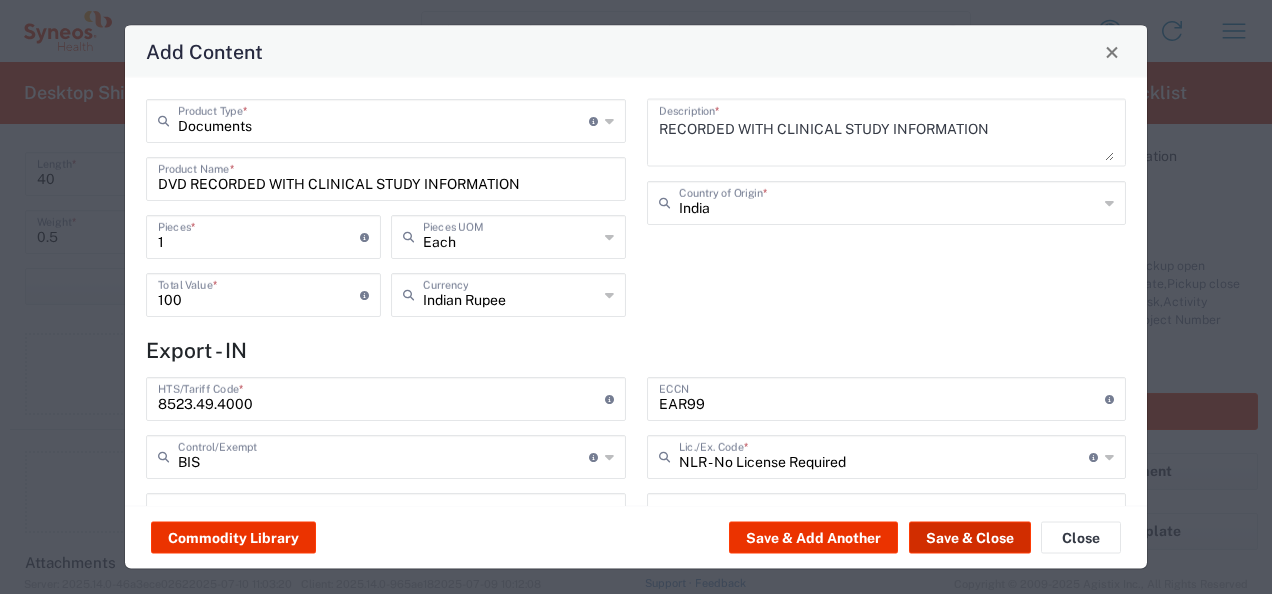 click on "Save & Close" 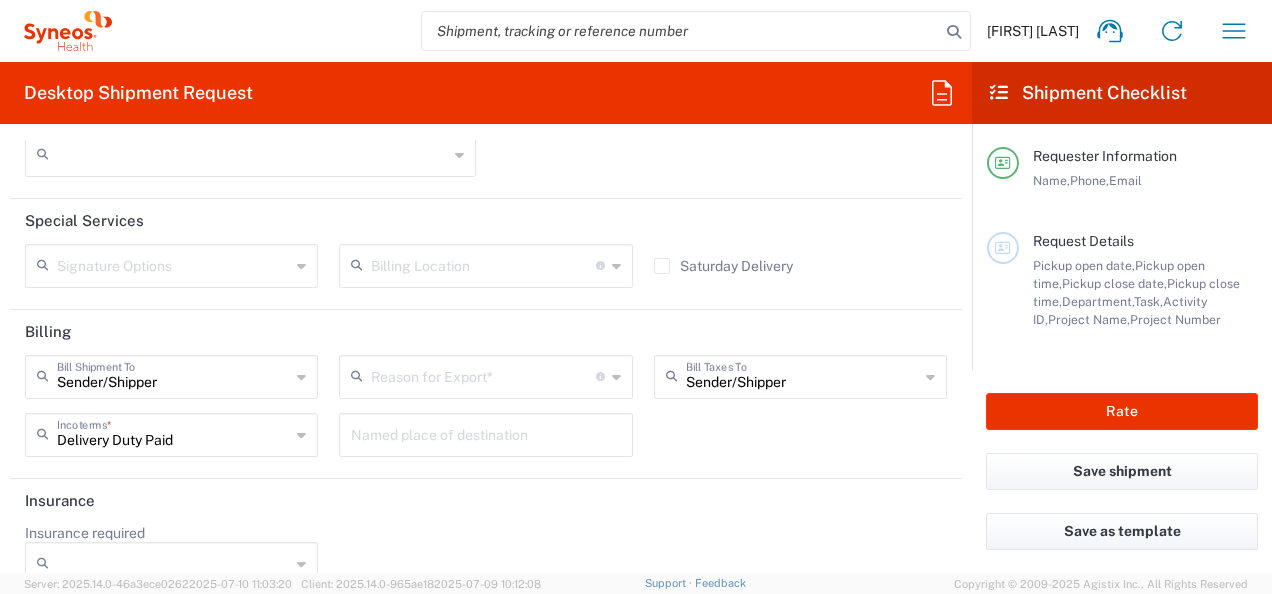 scroll, scrollTop: 2899, scrollLeft: 0, axis: vertical 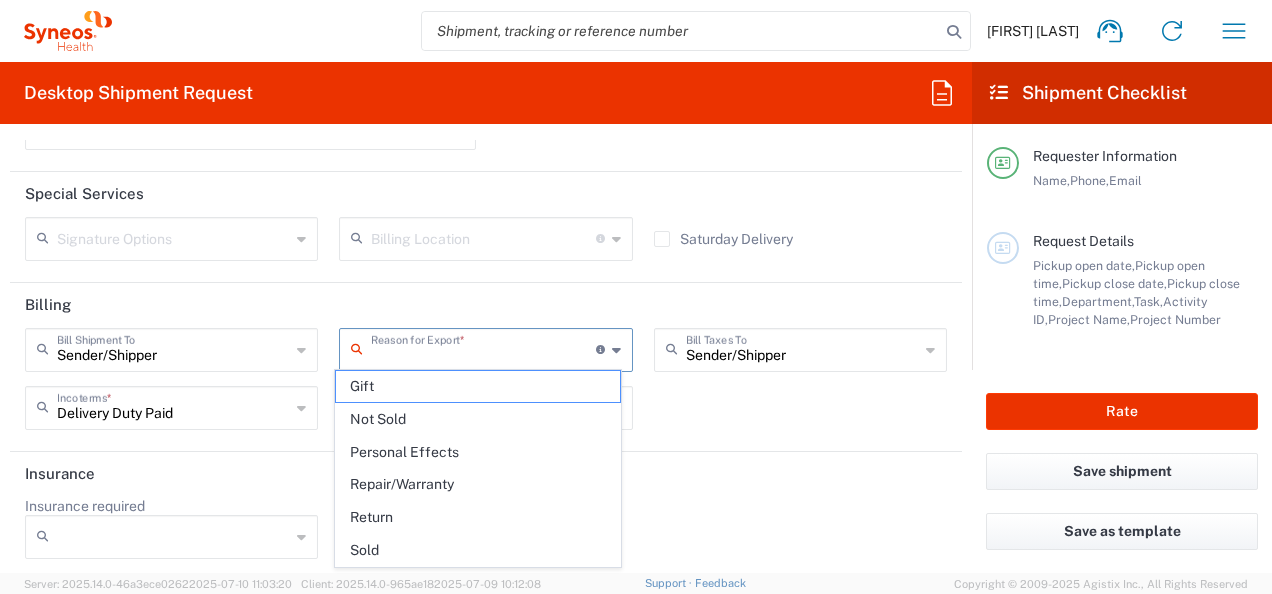 click at bounding box center (483, 348) 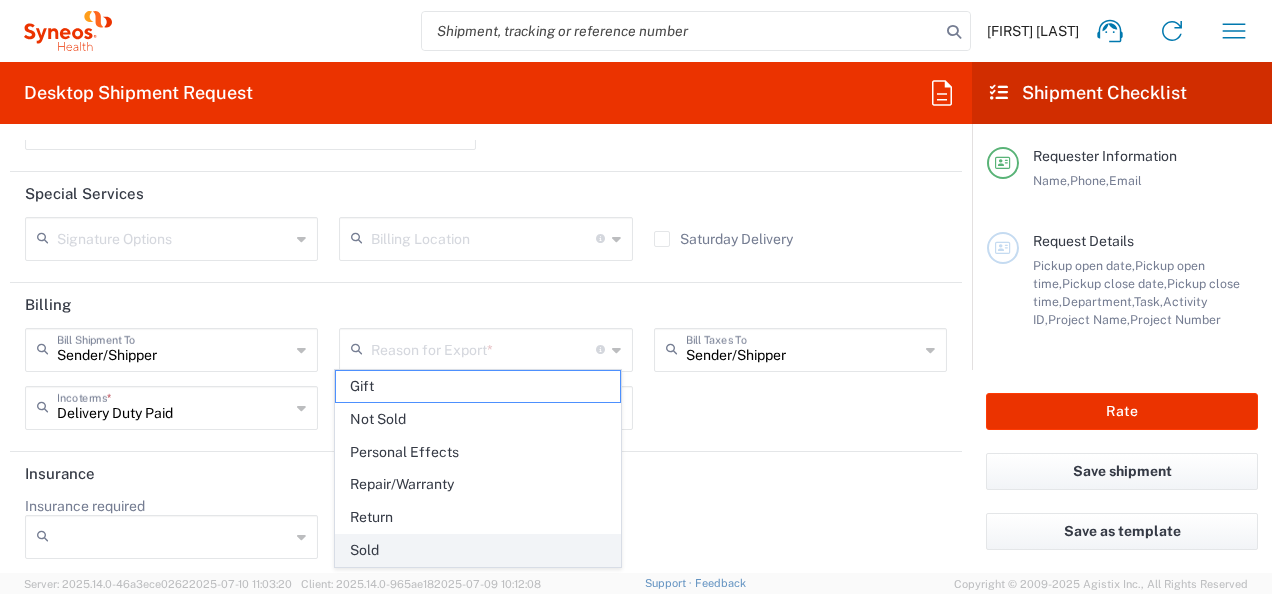 click on "Sold" 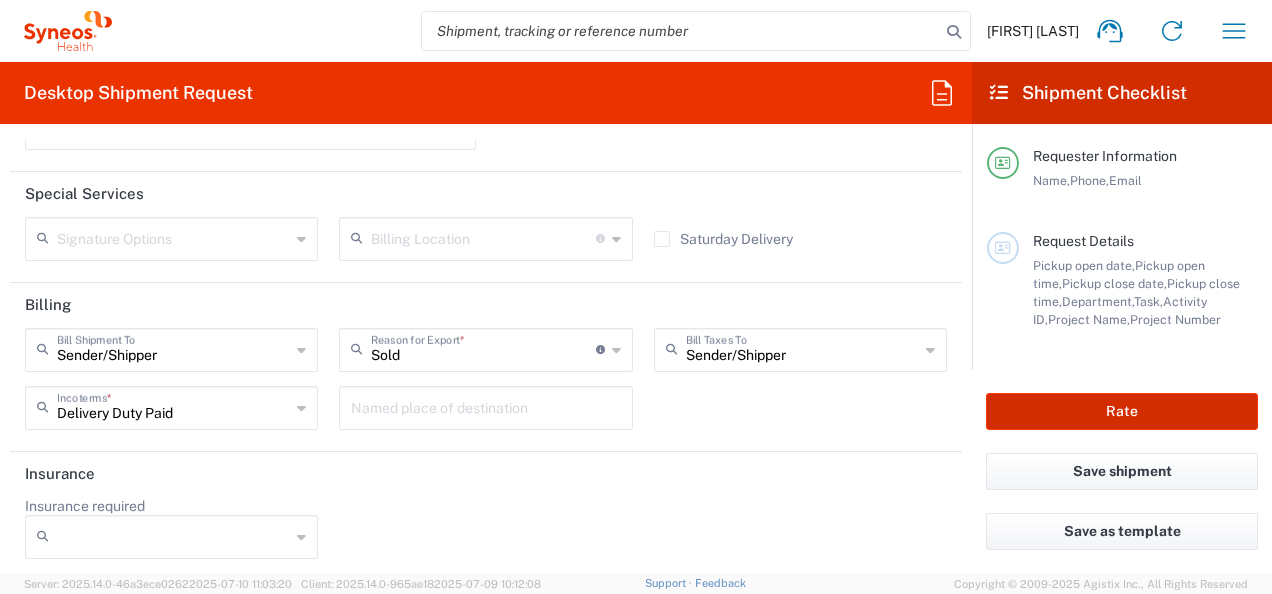 click on "Rate" 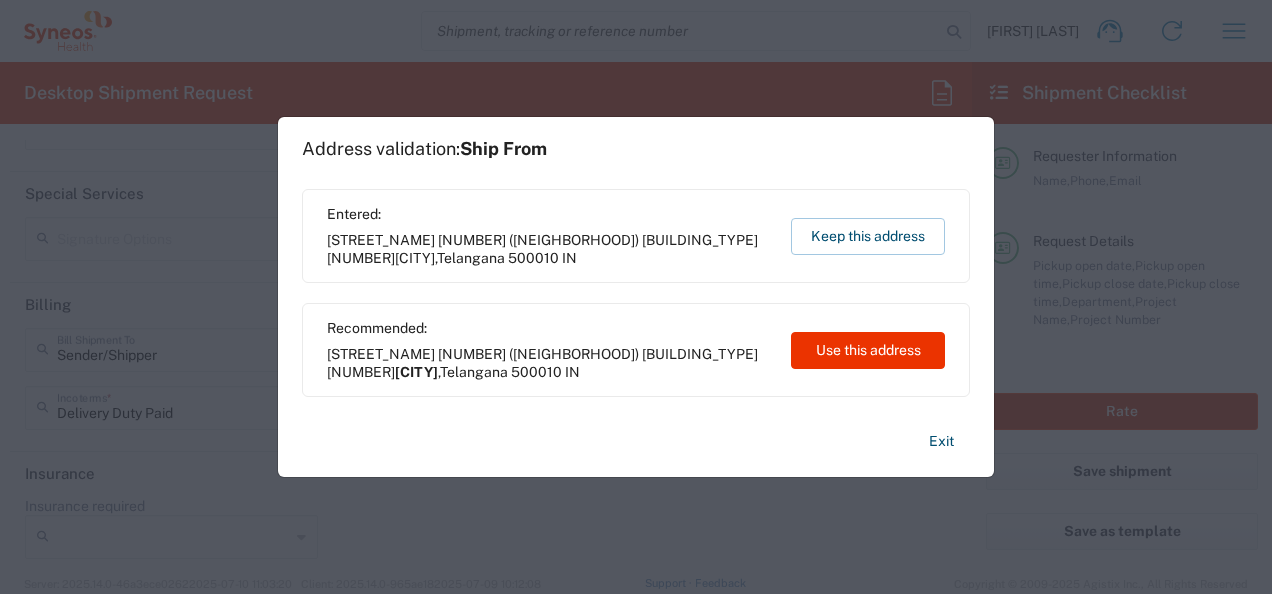 type on "7025945" 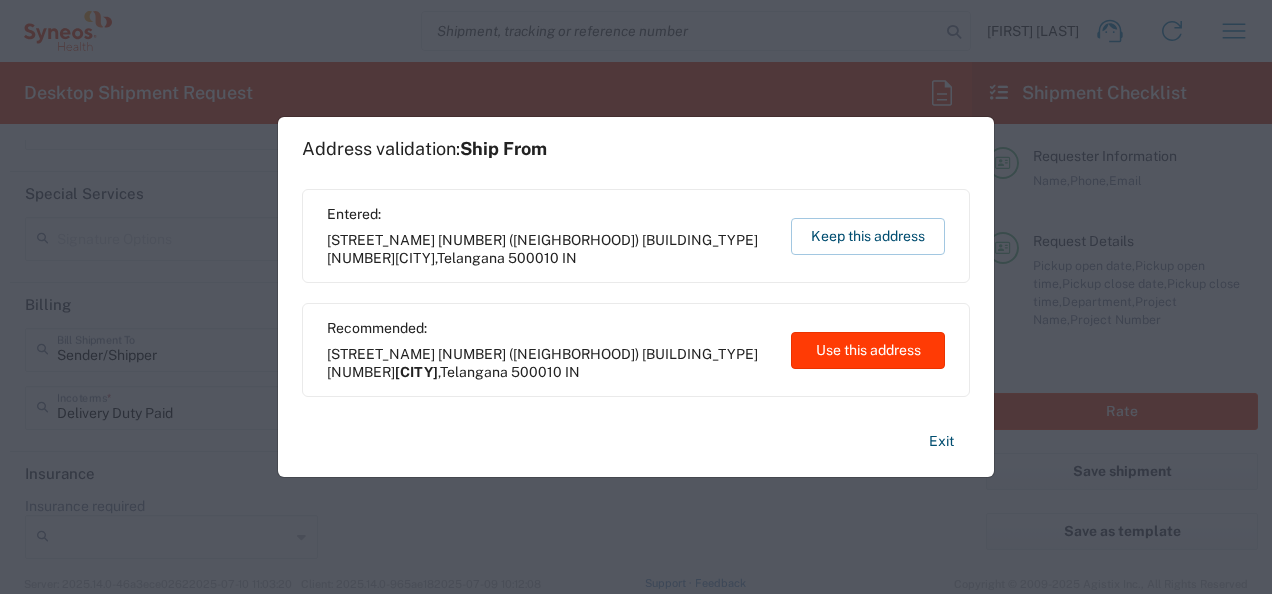 click on "Use this address" 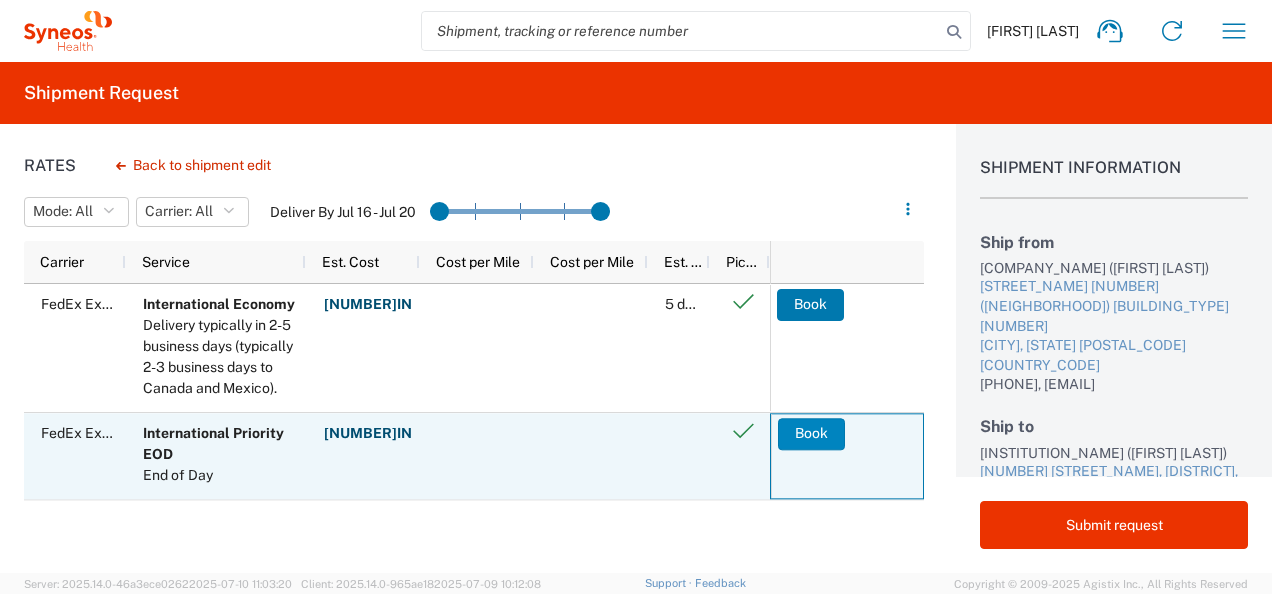 click on "Book" 